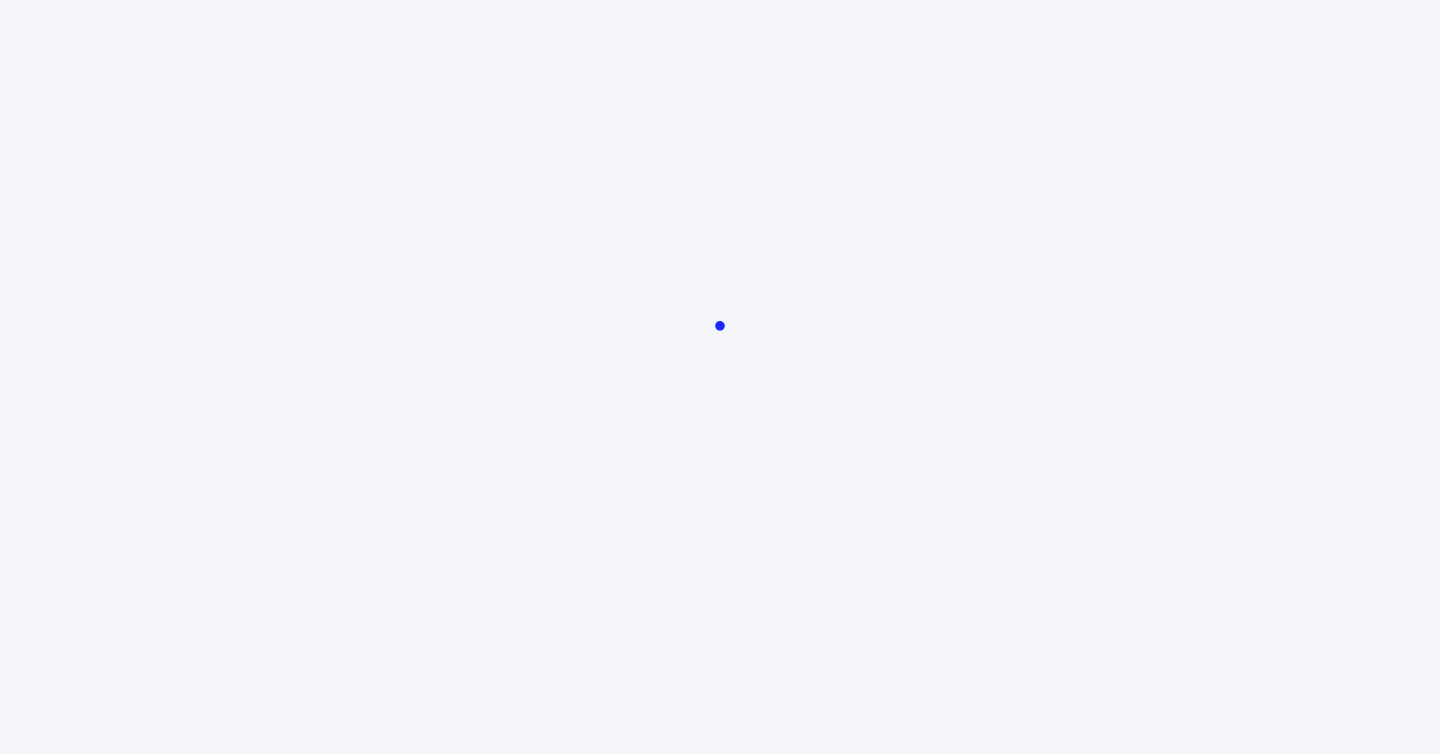 scroll, scrollTop: 0, scrollLeft: 0, axis: both 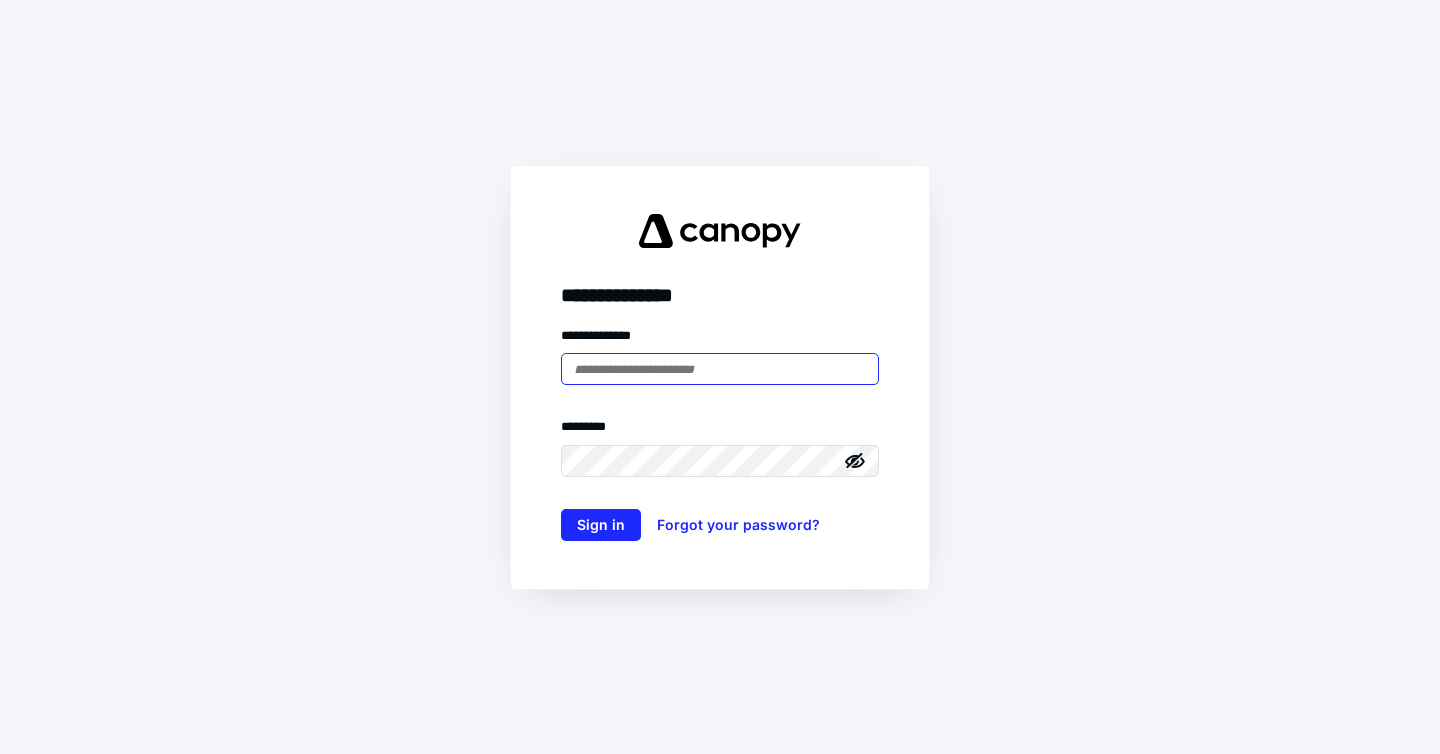 click at bounding box center [720, 369] 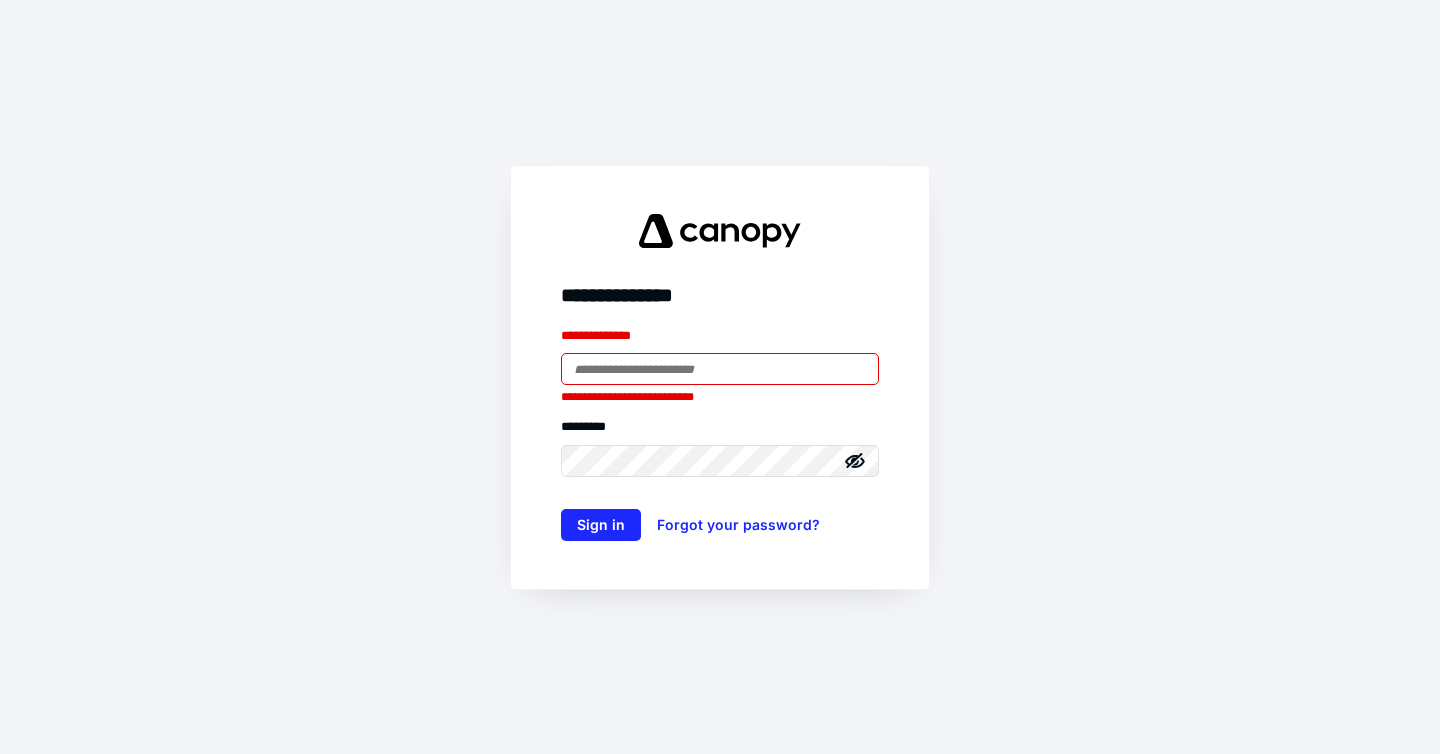 type on "**********" 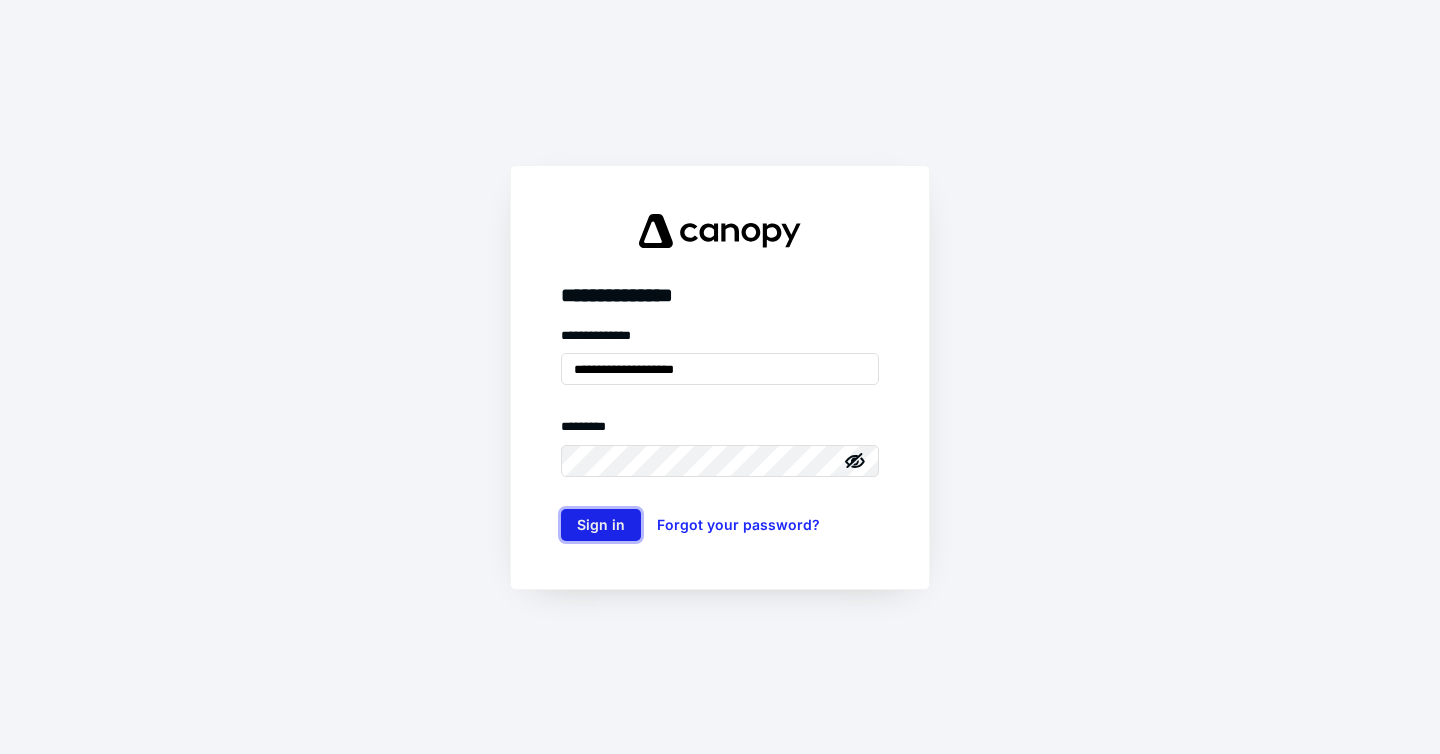 drag, startPoint x: 598, startPoint y: 532, endPoint x: 600, endPoint y: 522, distance: 10.198039 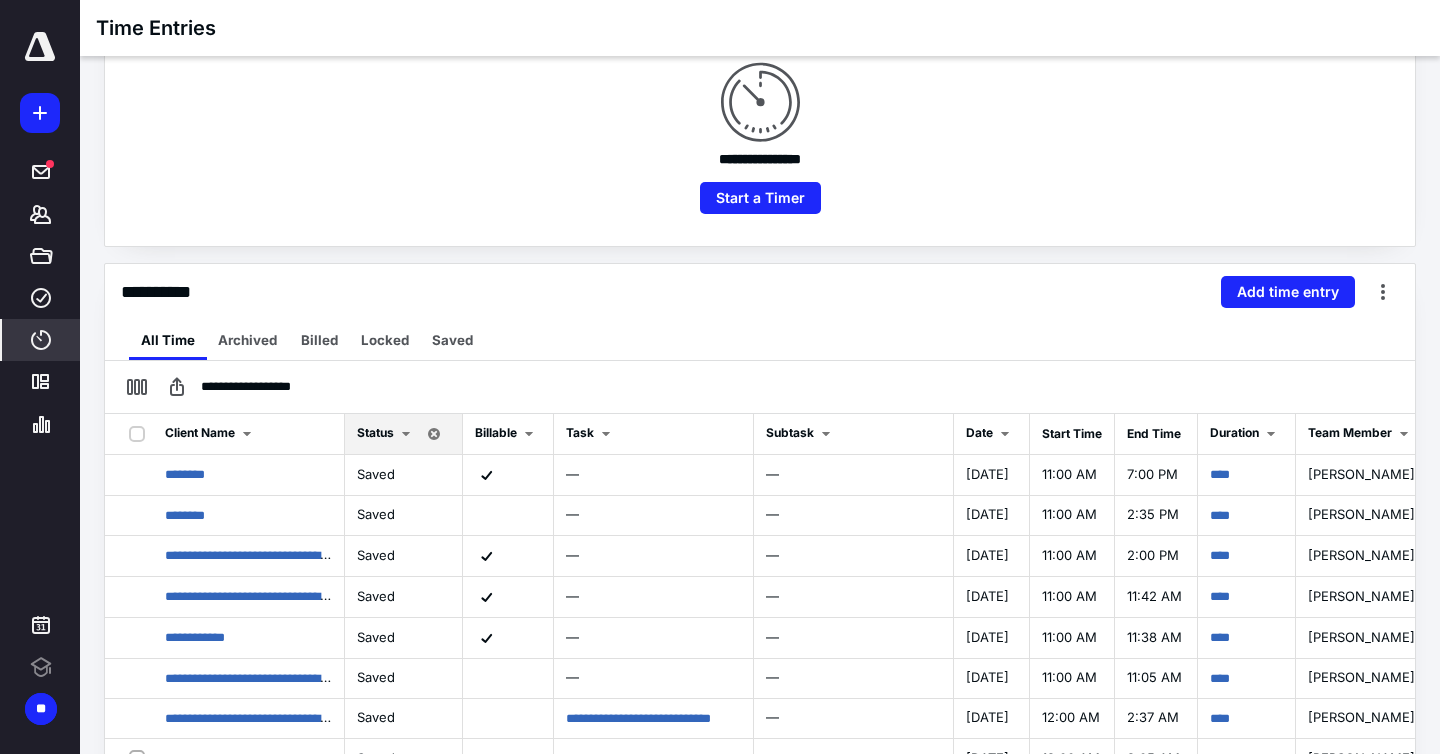scroll, scrollTop: 428, scrollLeft: 0, axis: vertical 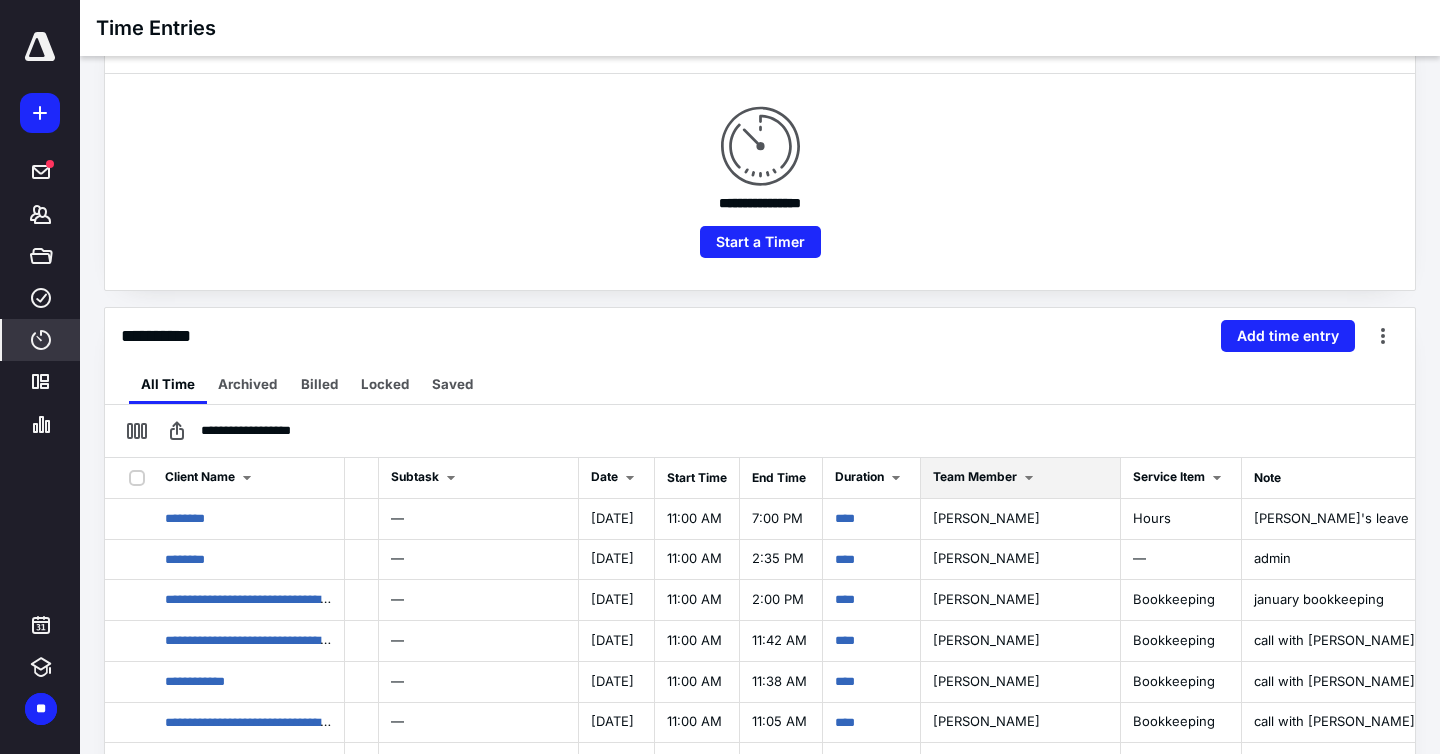 click at bounding box center (1029, 478) 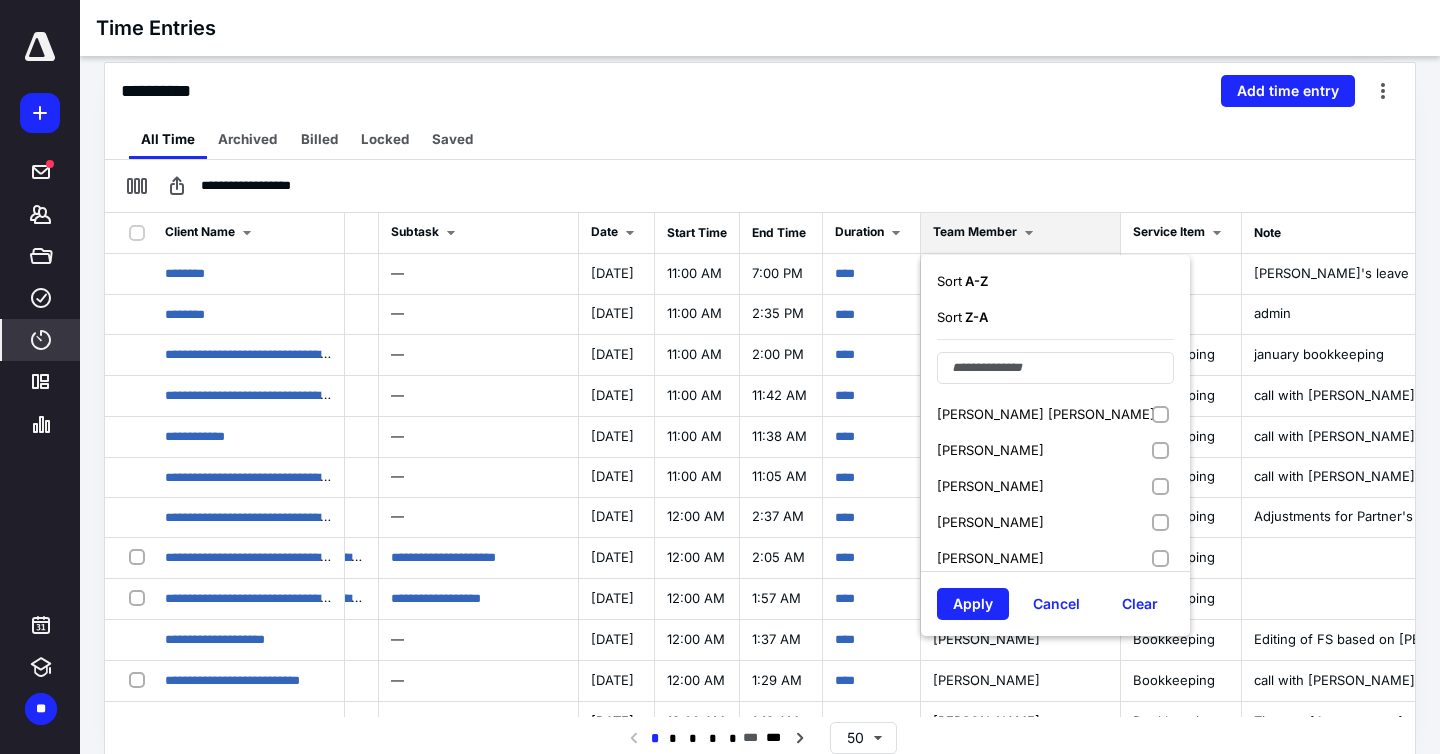 scroll, scrollTop: 444, scrollLeft: 0, axis: vertical 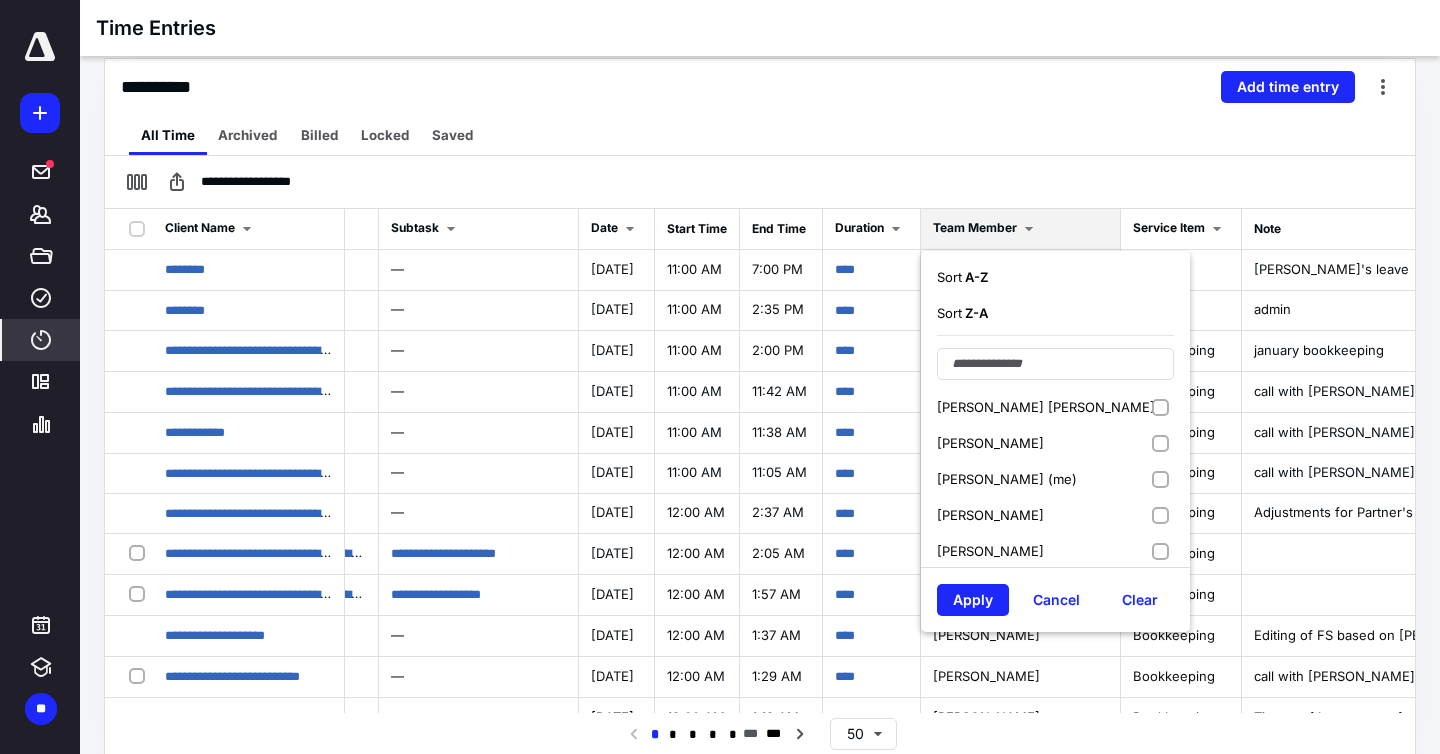 click on "[PERSON_NAME] (me)" at bounding box center (1055, 479) 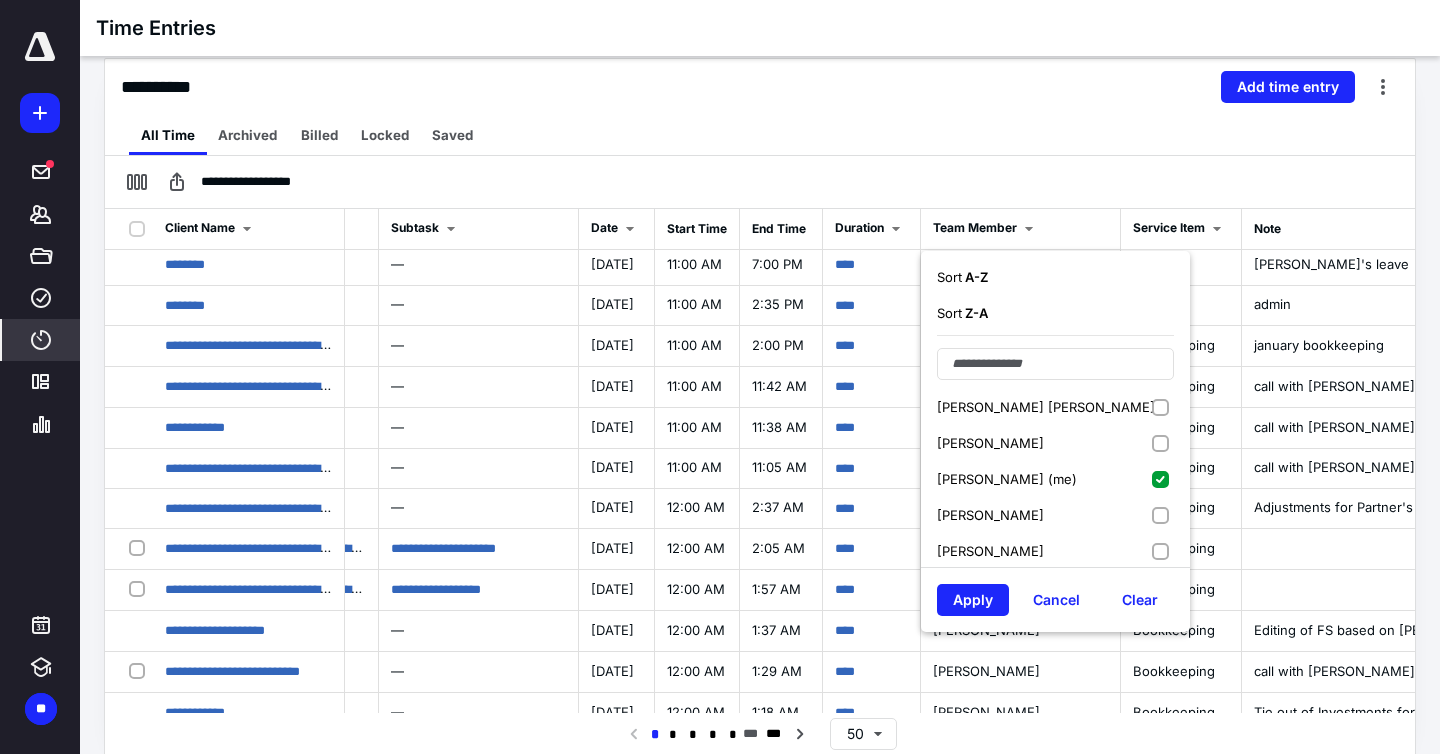 click on "Apply" at bounding box center (973, 600) 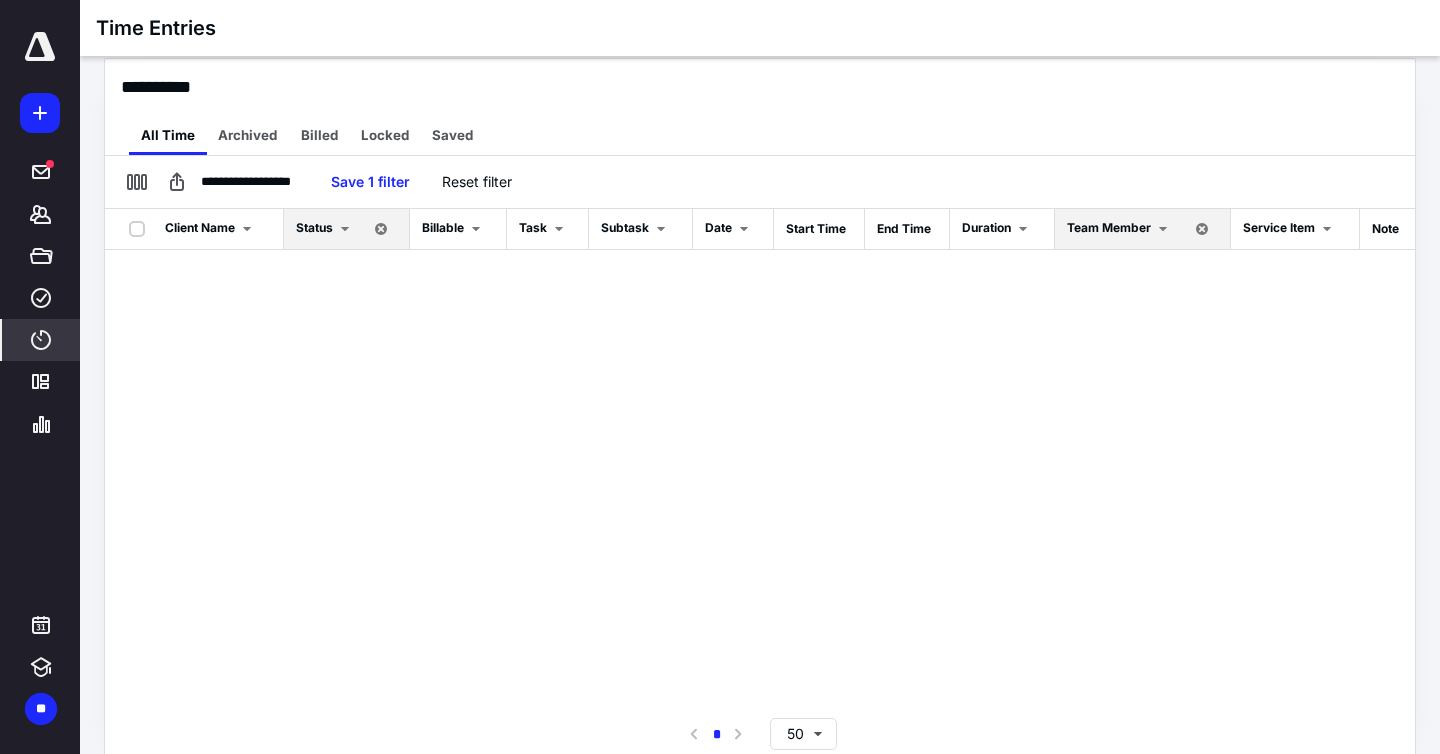 scroll, scrollTop: 0, scrollLeft: 0, axis: both 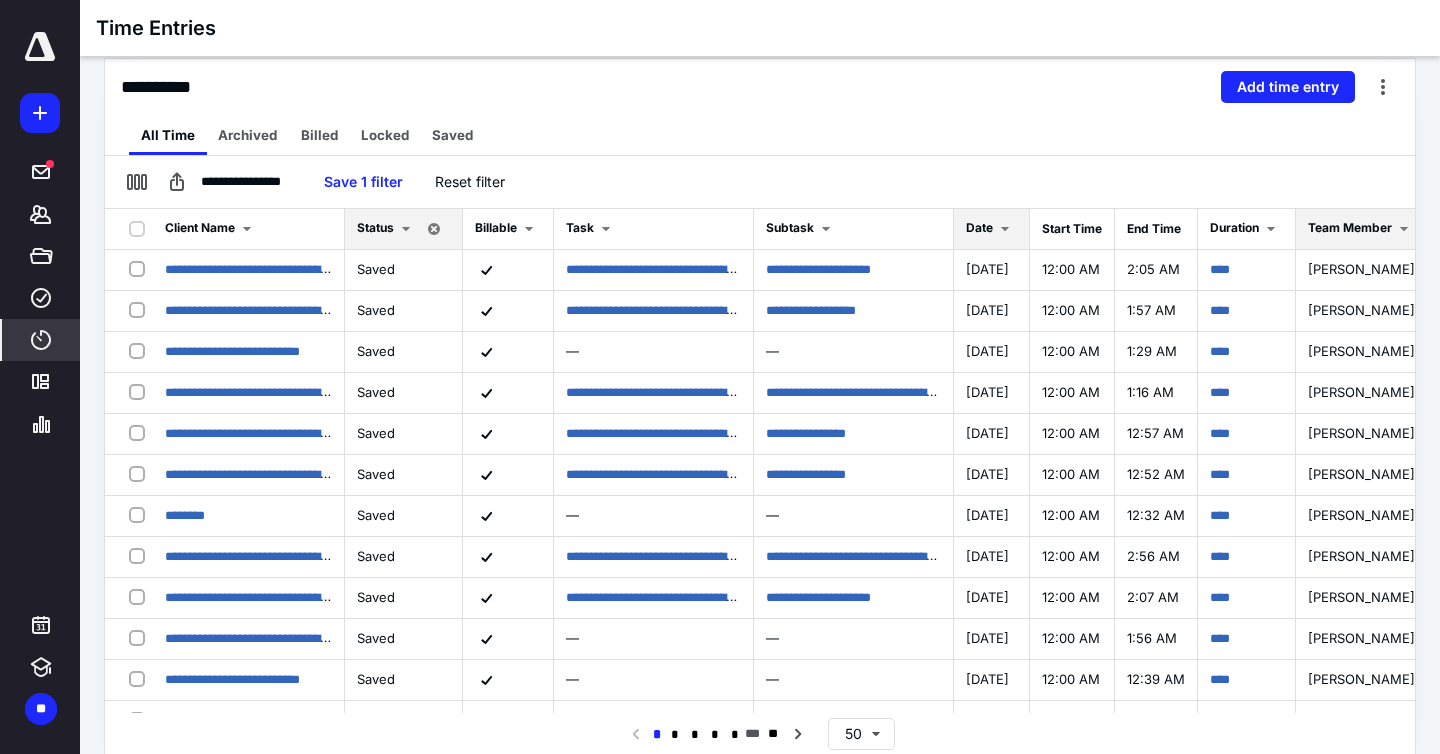 click at bounding box center (1005, 229) 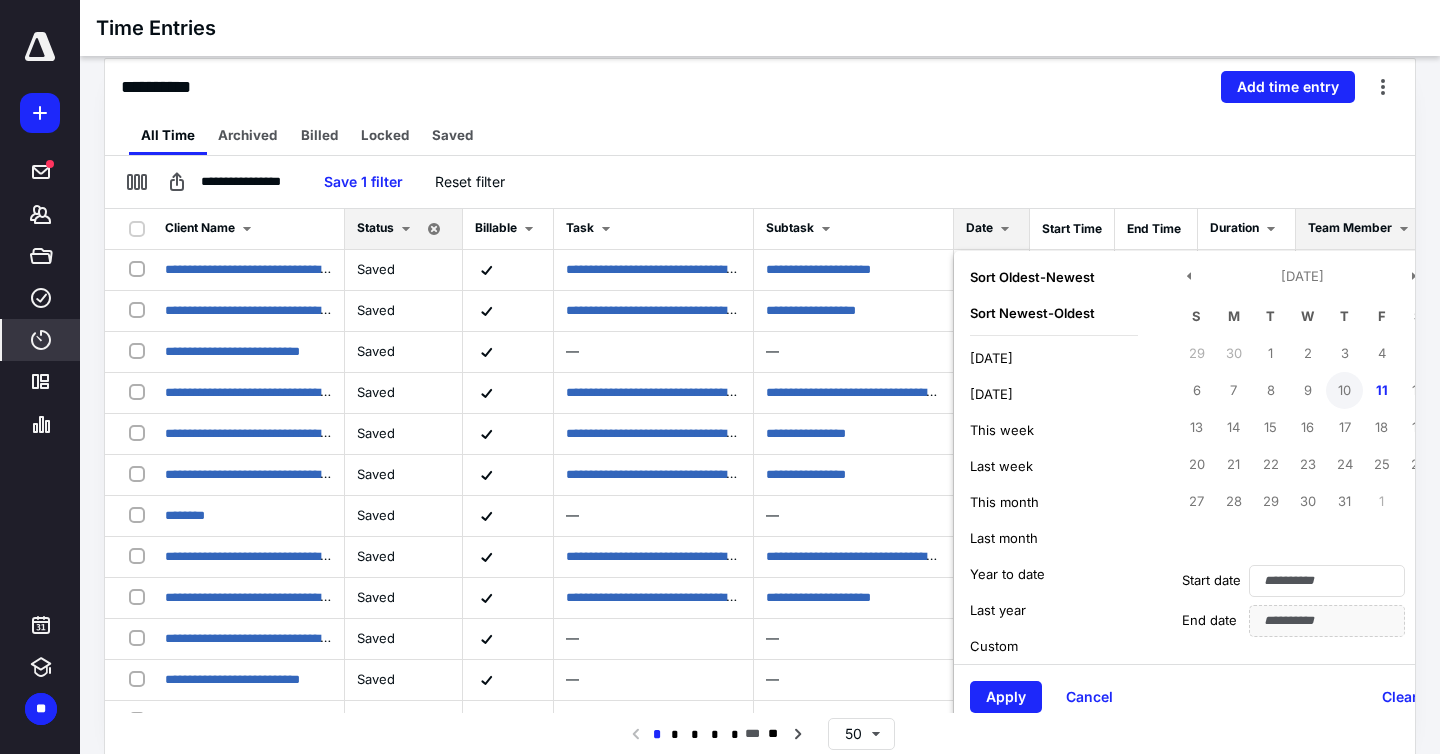 click on "10" at bounding box center (1344, 390) 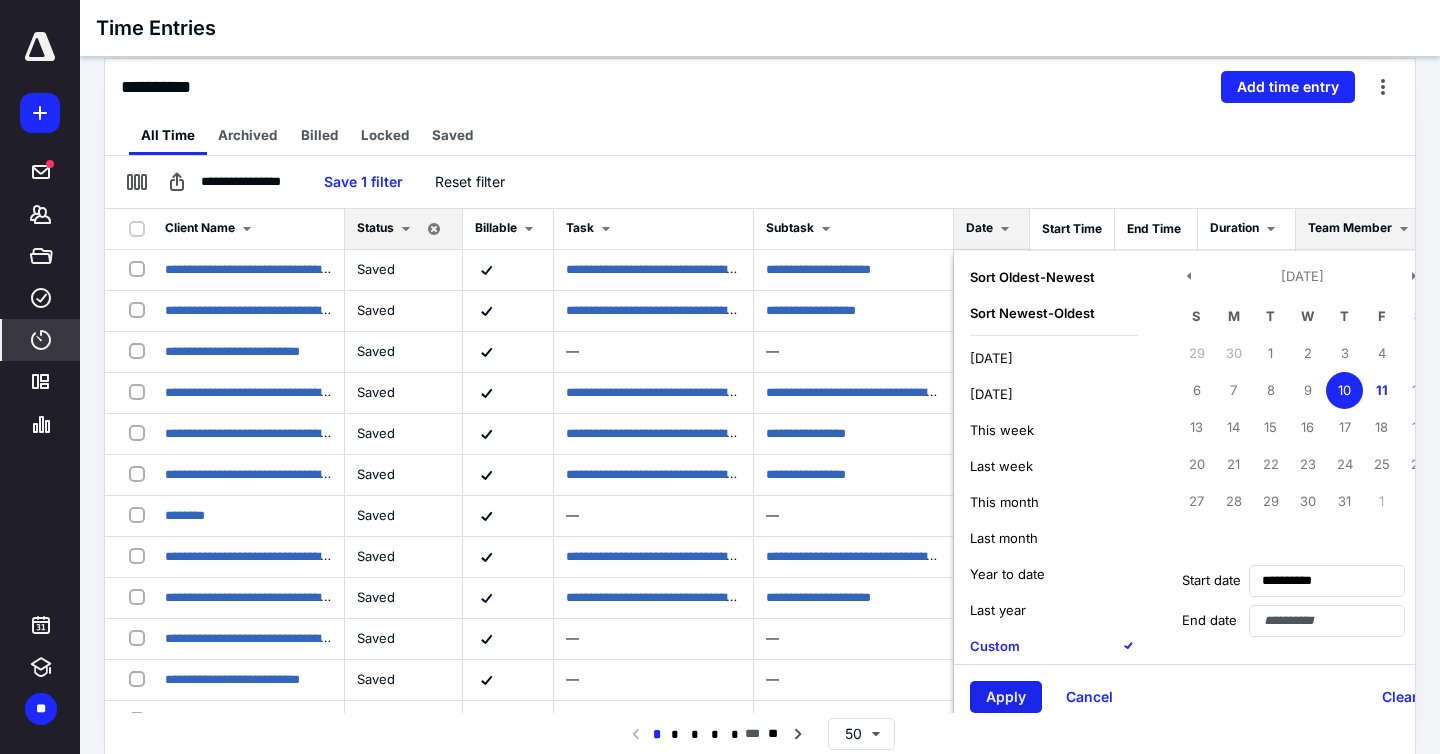 click on "Apply" at bounding box center (1006, 697) 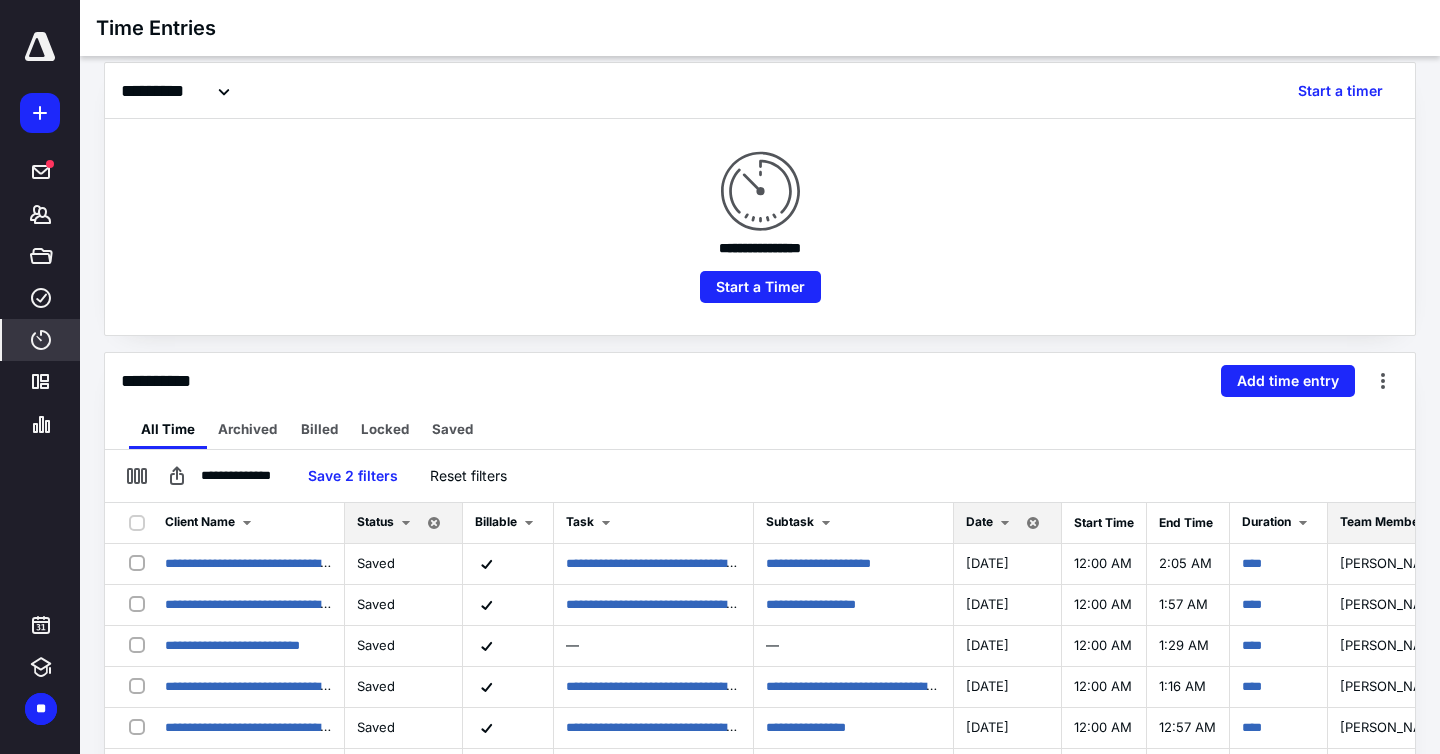 scroll, scrollTop: 0, scrollLeft: 0, axis: both 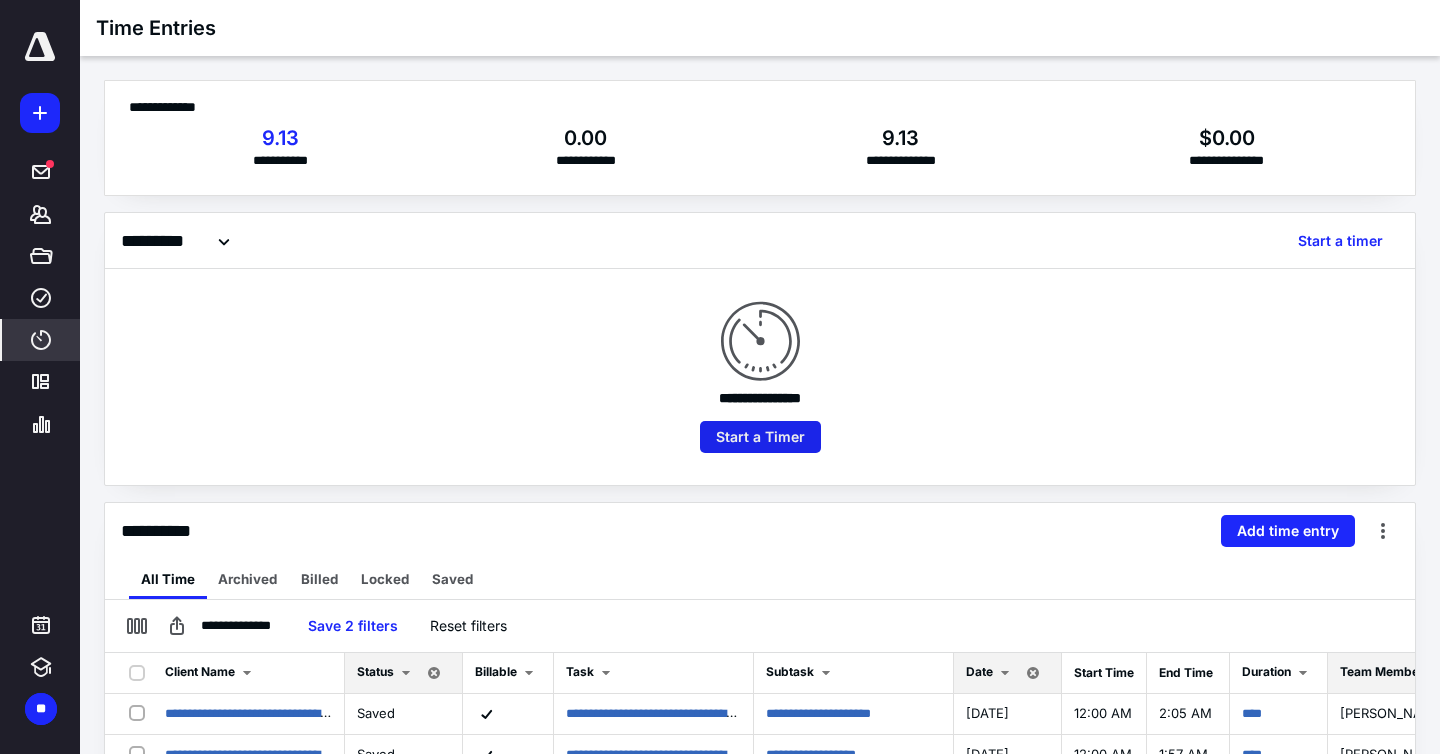 click on "Start a Timer" at bounding box center [760, 437] 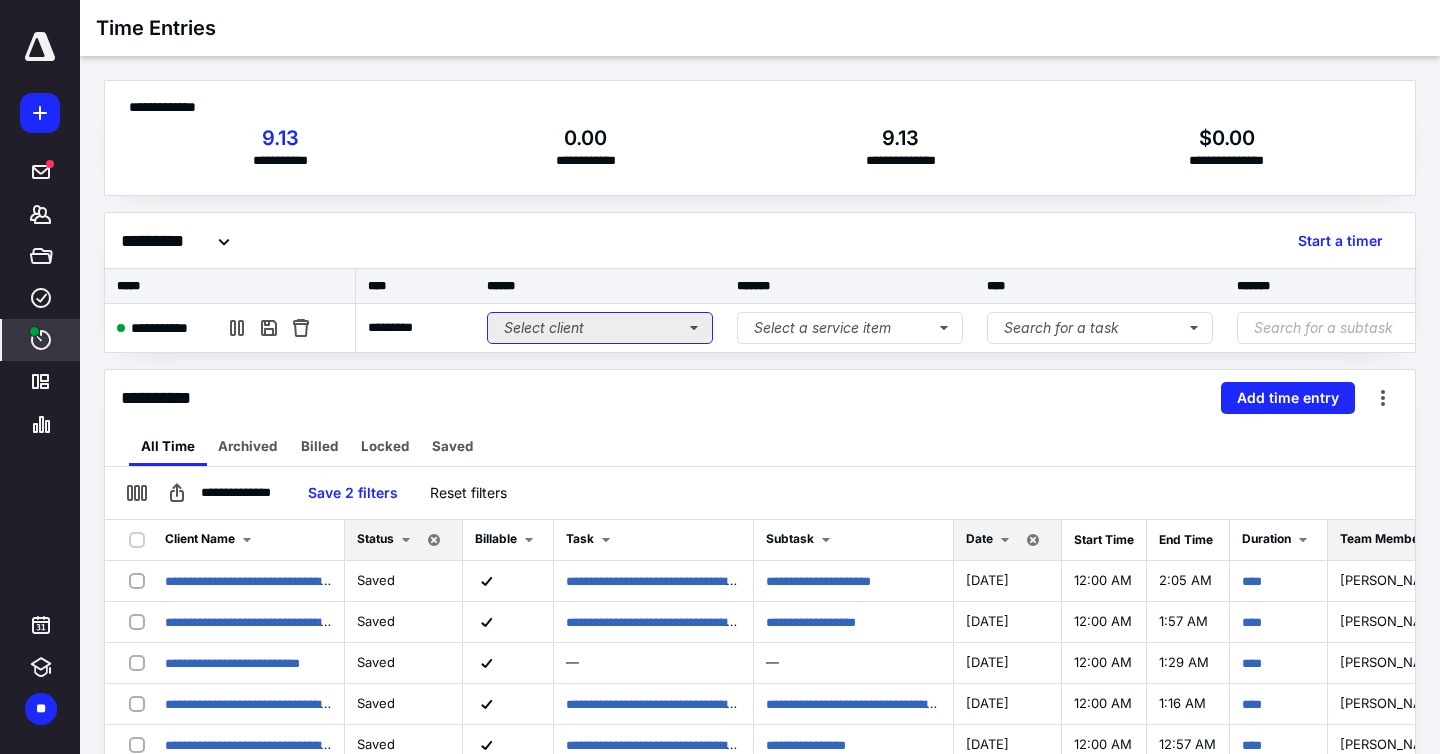 click on "Select client" at bounding box center [600, 328] 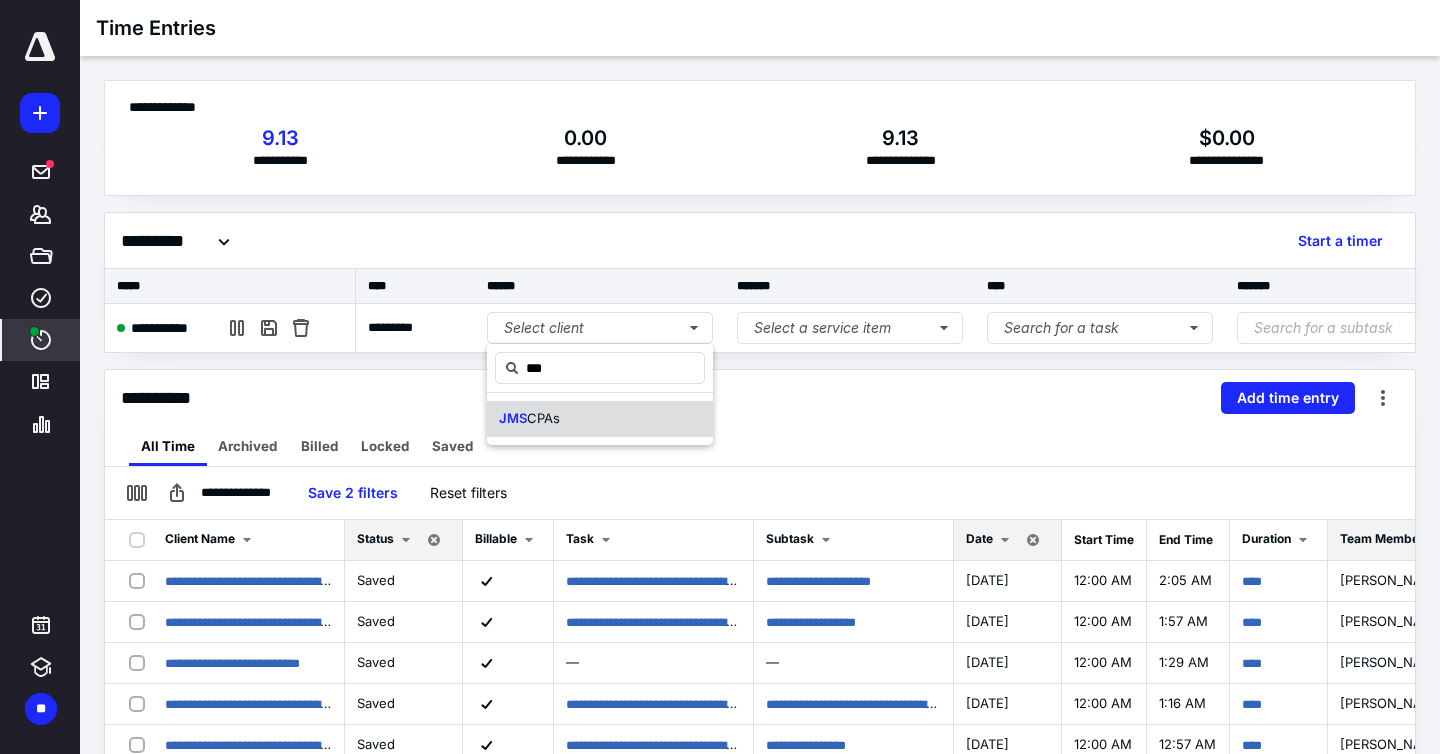 click on "JMS  CPAs" at bounding box center (600, 419) 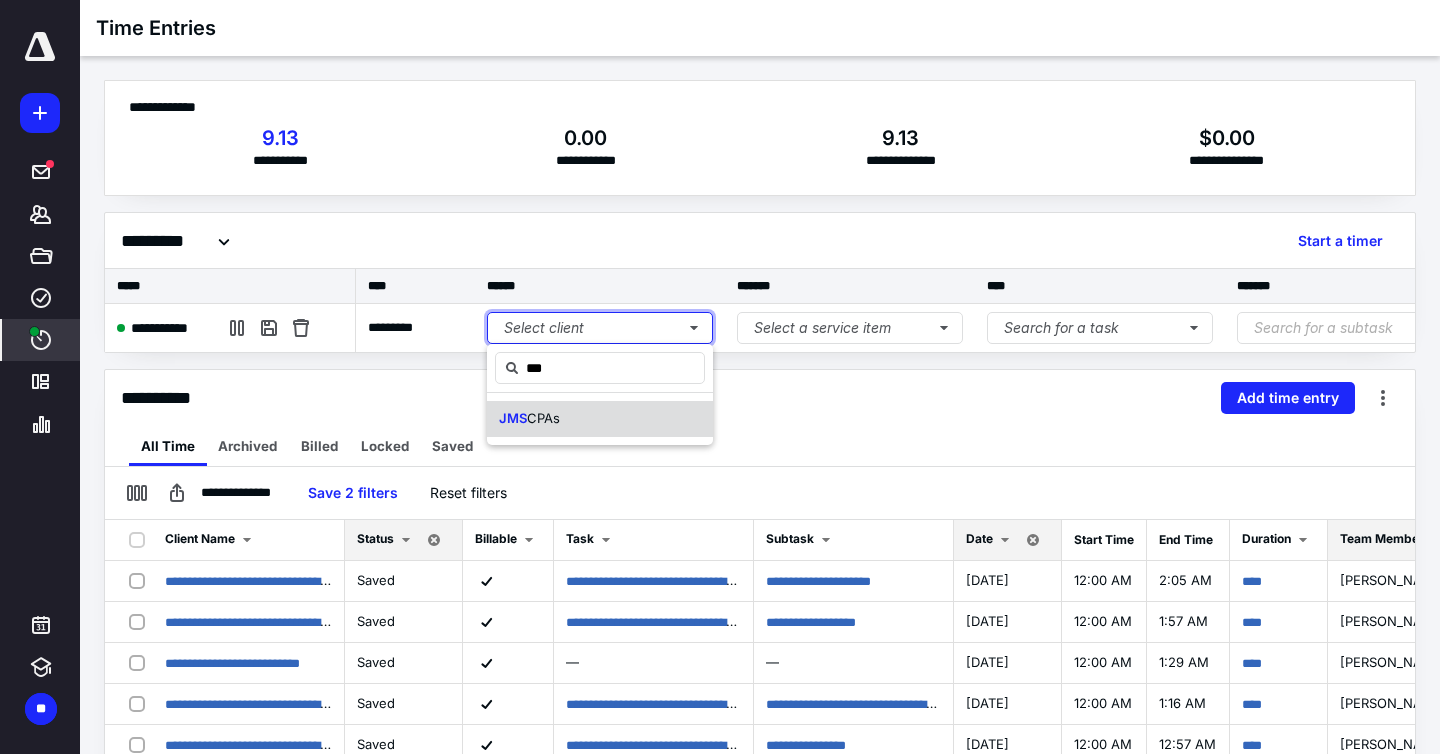 type 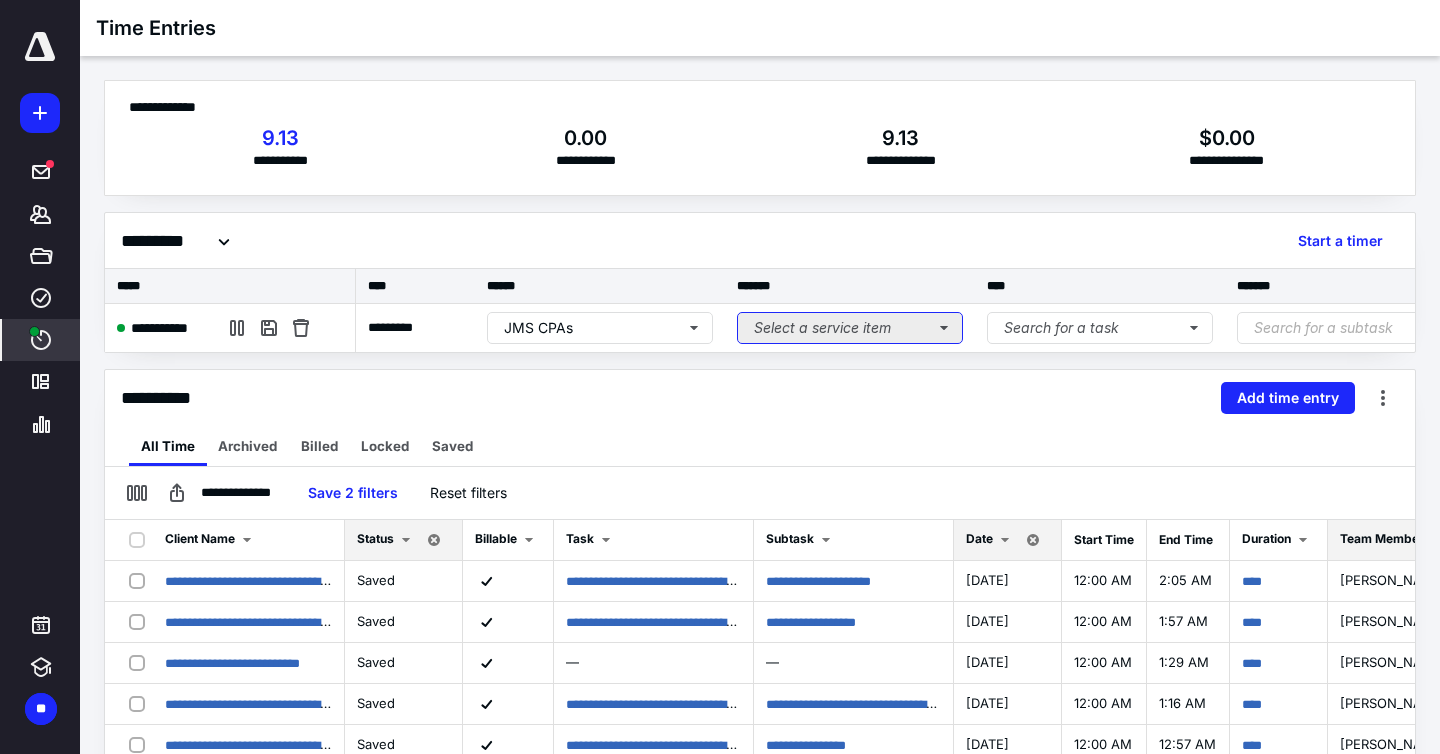 click on "Select a service item" at bounding box center [850, 328] 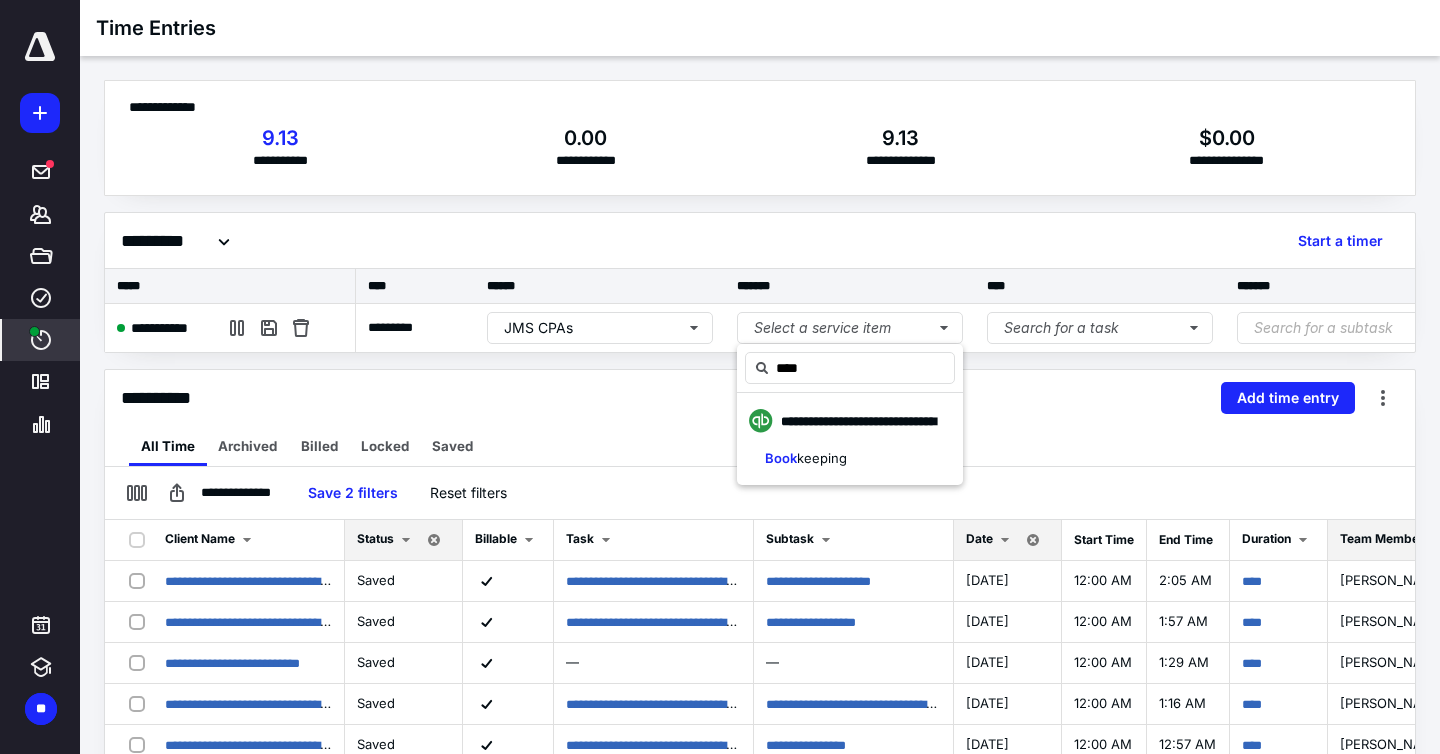 type on "****" 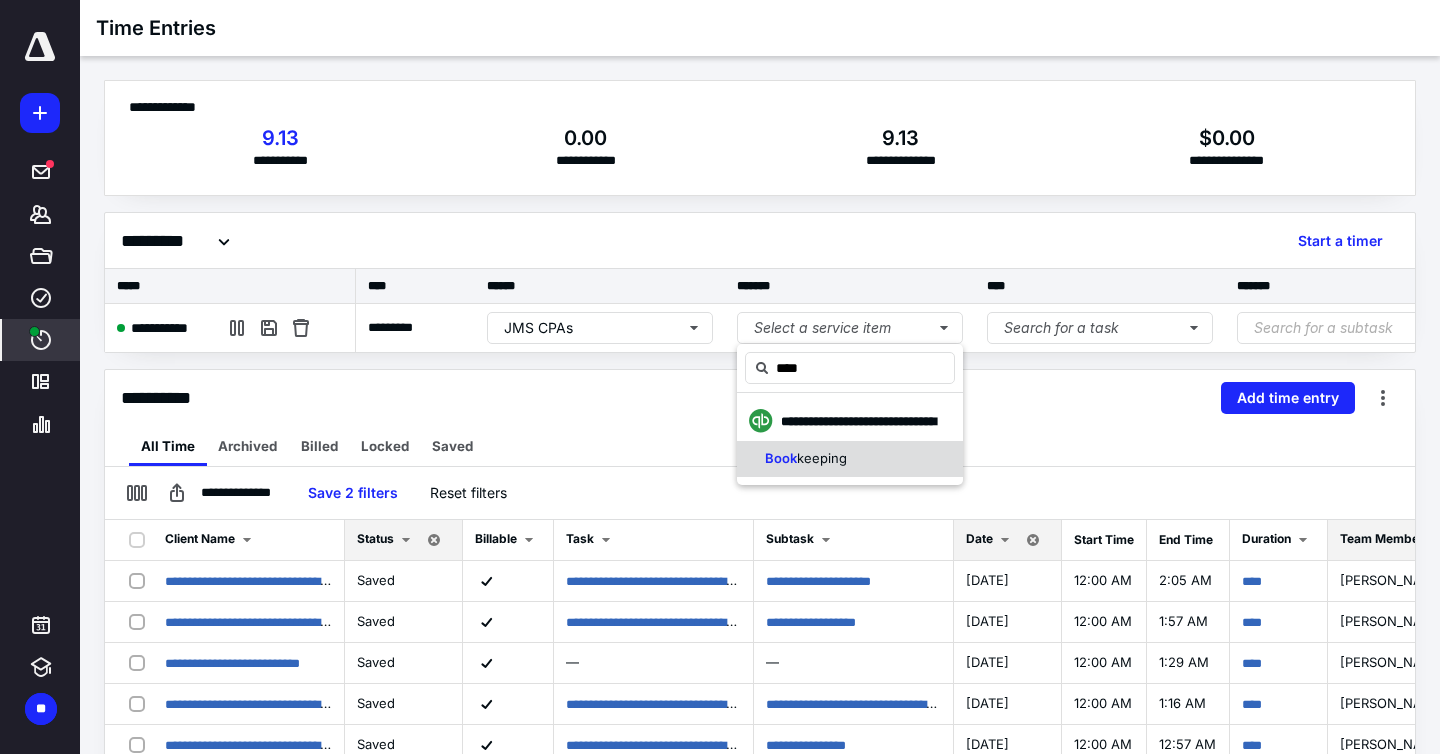 click on "Book keeping" at bounding box center [850, 459] 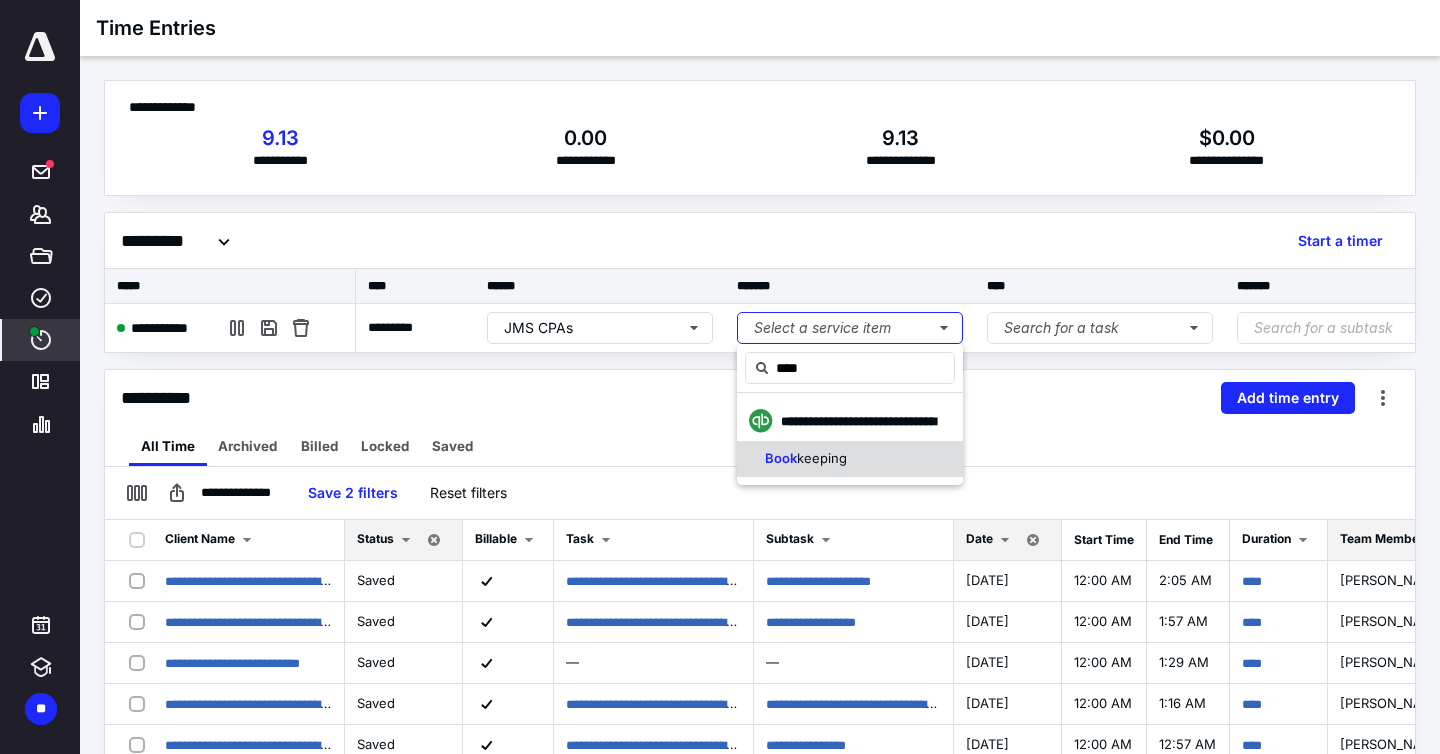 type 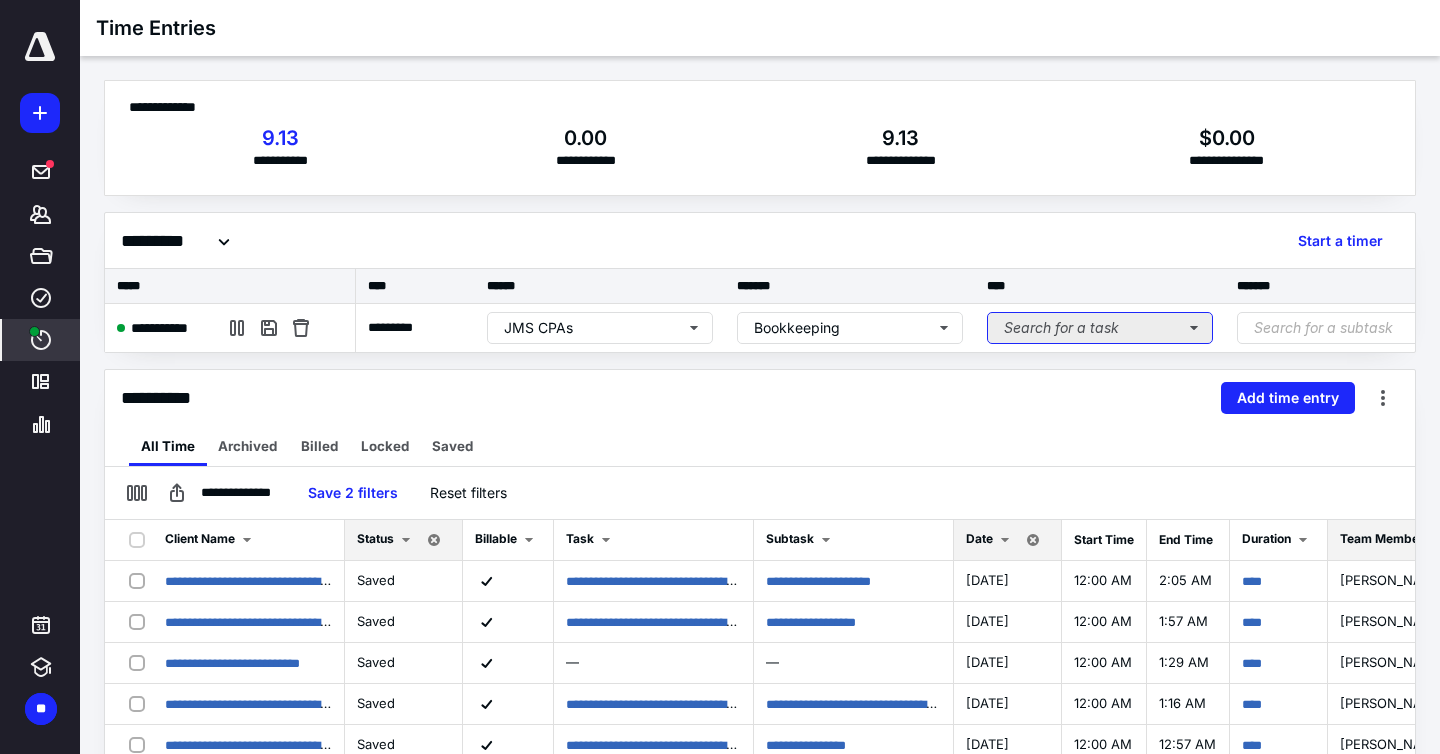 click on "Search for a task" at bounding box center (1100, 328) 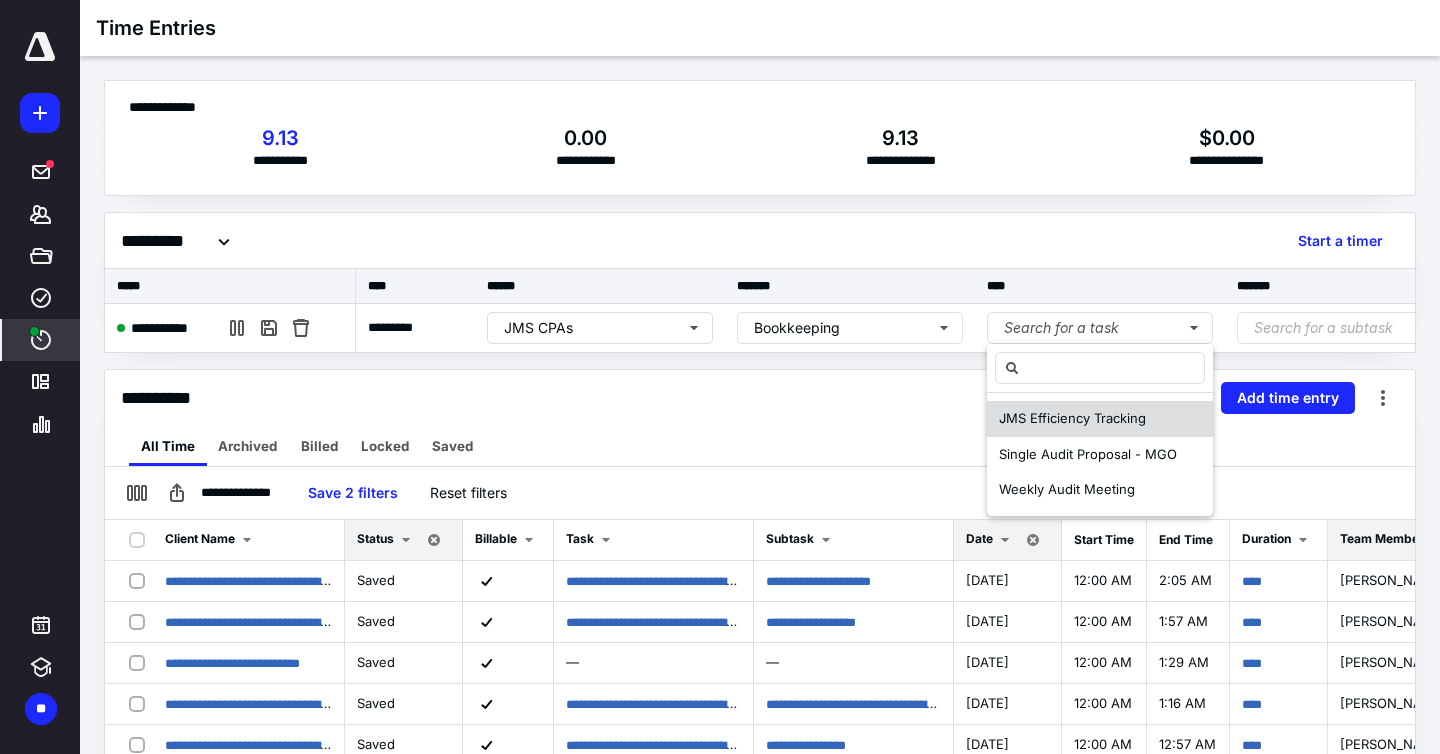 click on "JMS Efficiency Tracking" at bounding box center [1072, 418] 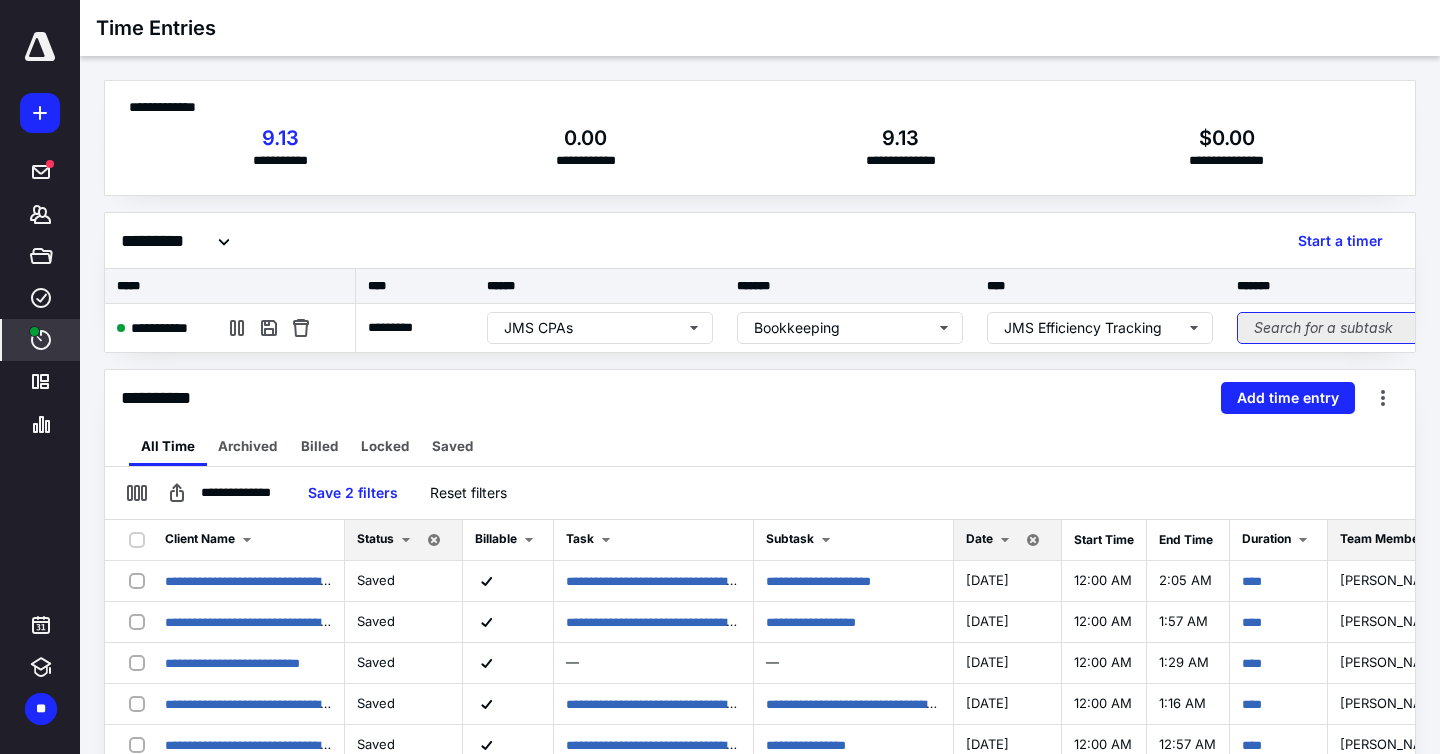 click on "Search for a subtask" at bounding box center (1350, 328) 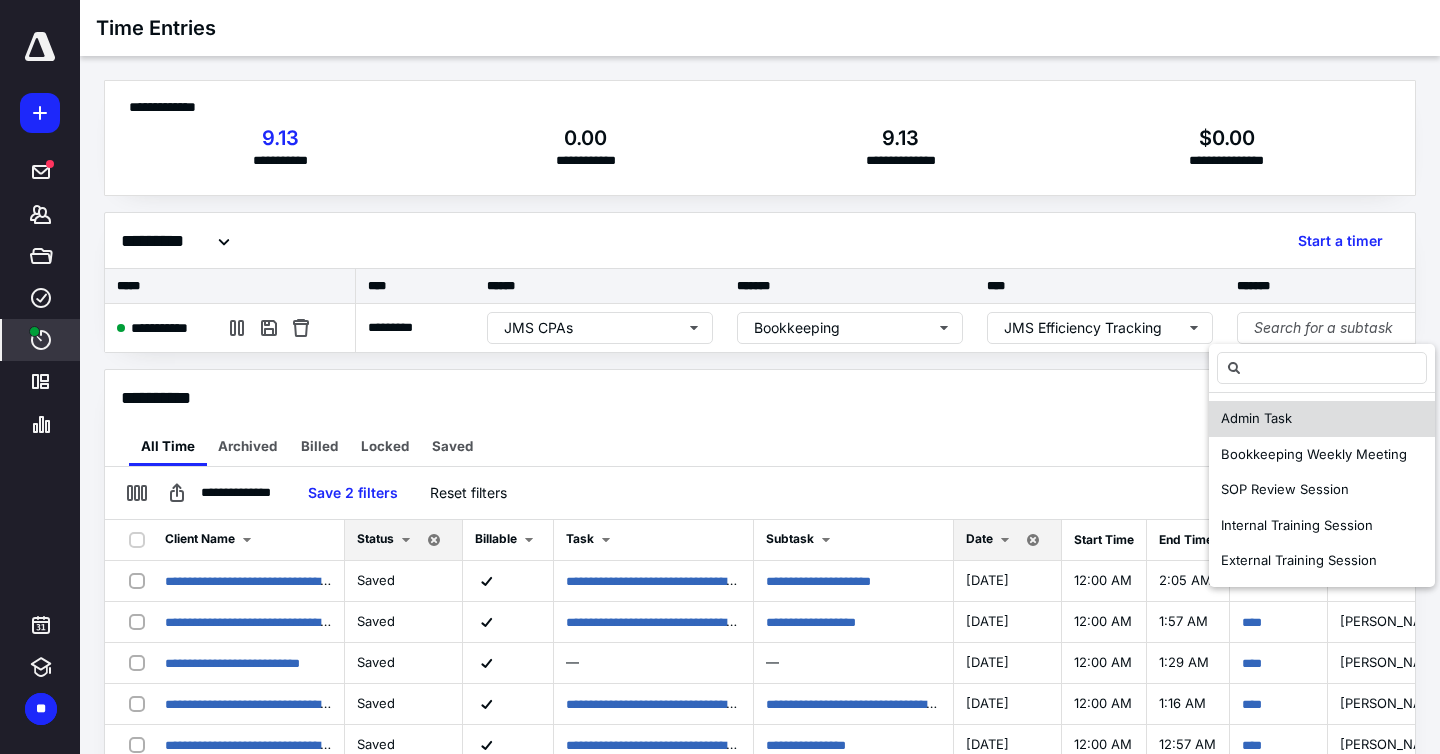 click on "Admin Task" at bounding box center [1256, 418] 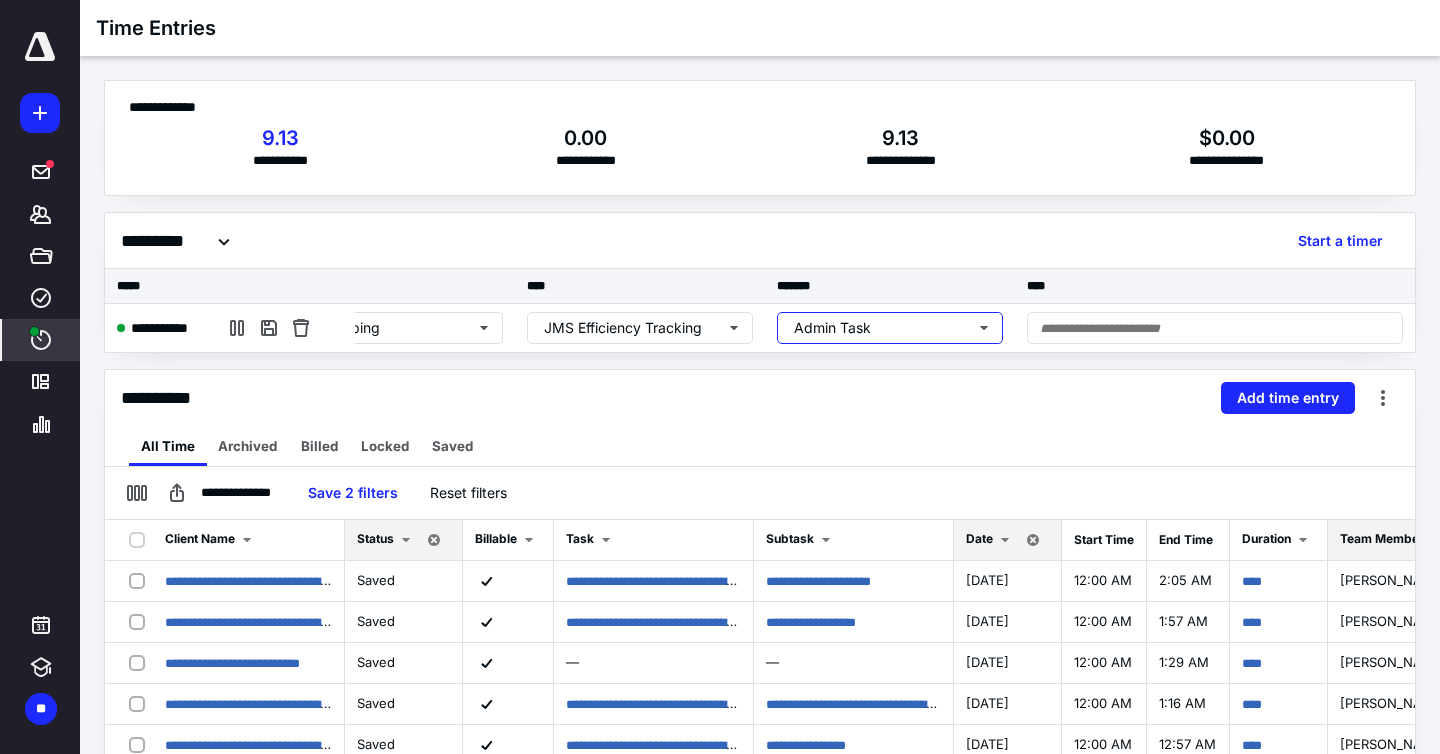 scroll, scrollTop: 0, scrollLeft: 0, axis: both 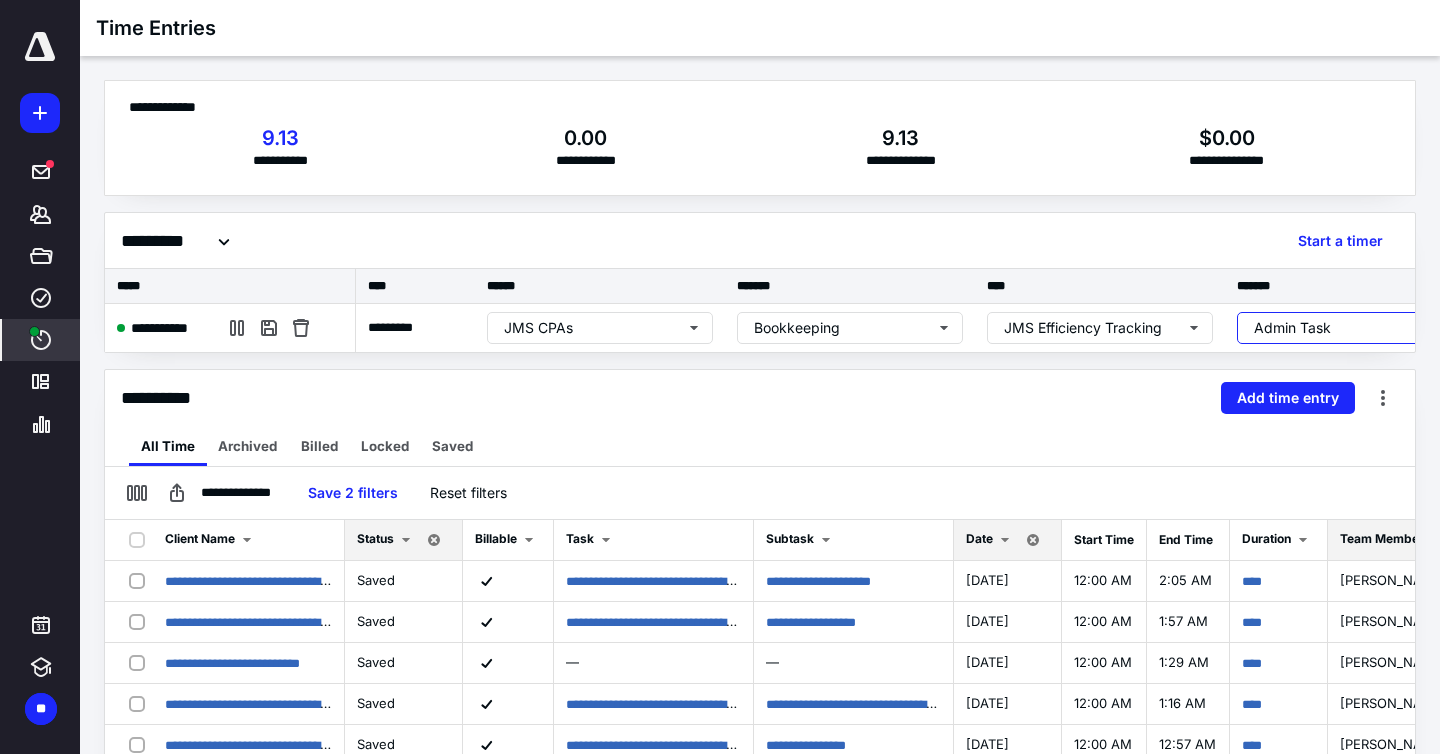 type 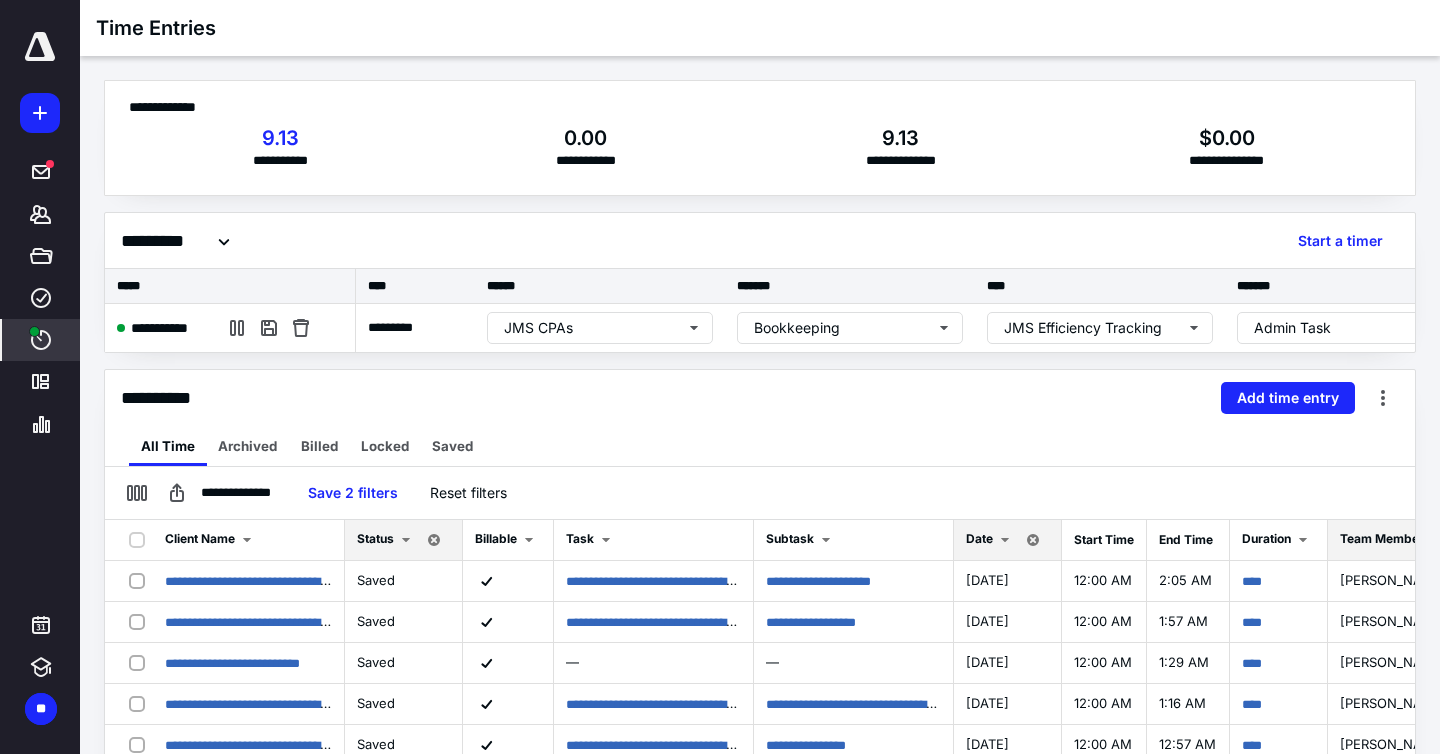 scroll, scrollTop: 9, scrollLeft: 0, axis: vertical 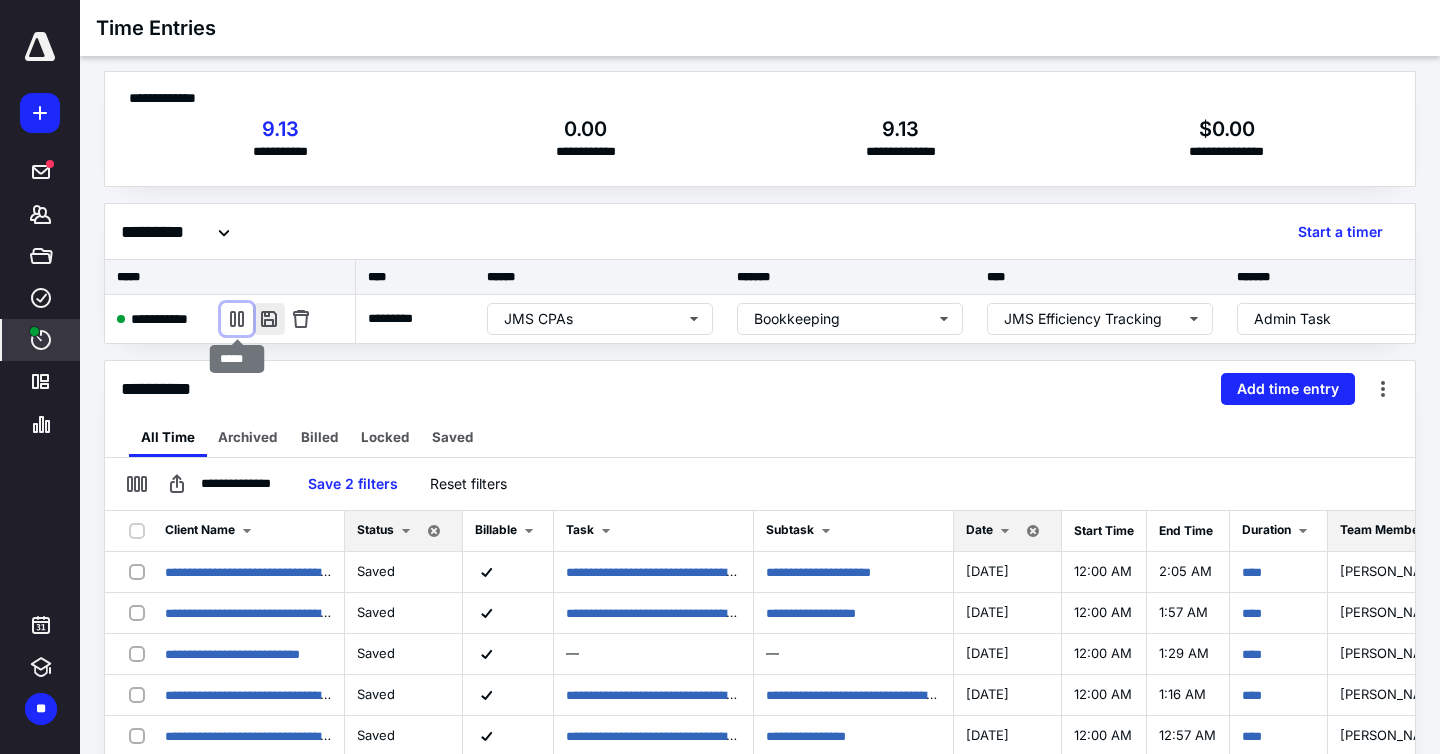 drag, startPoint x: 239, startPoint y: 322, endPoint x: 276, endPoint y: 327, distance: 37.336308 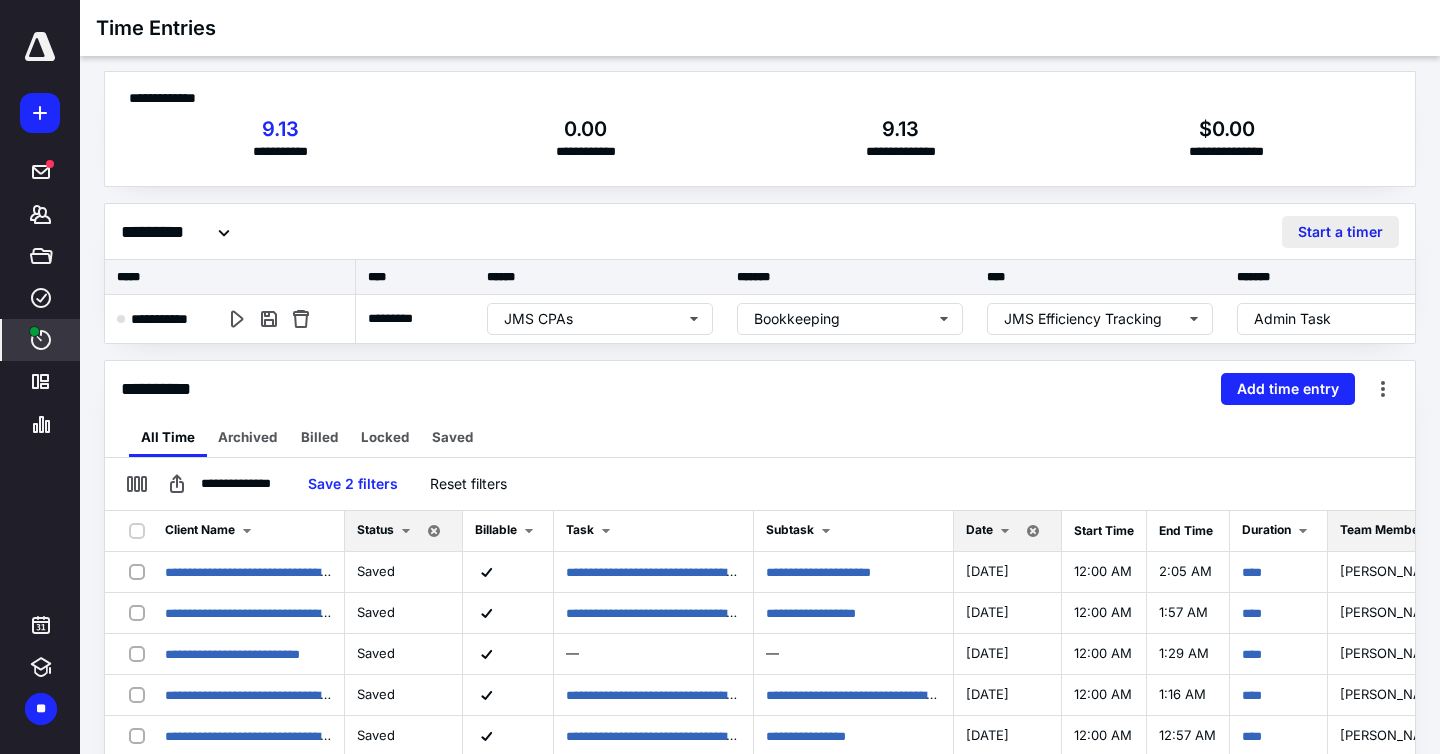 click on "Start a timer" at bounding box center (1340, 232) 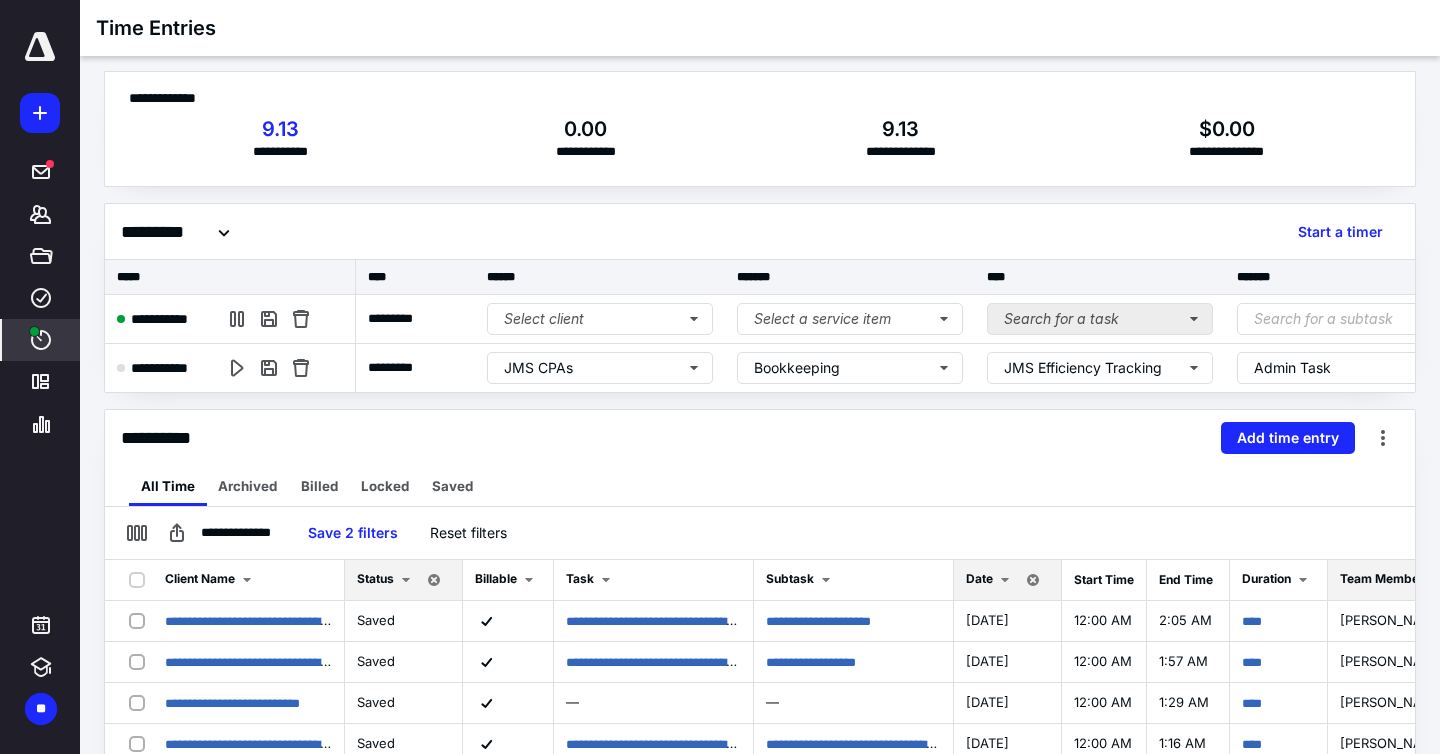 type 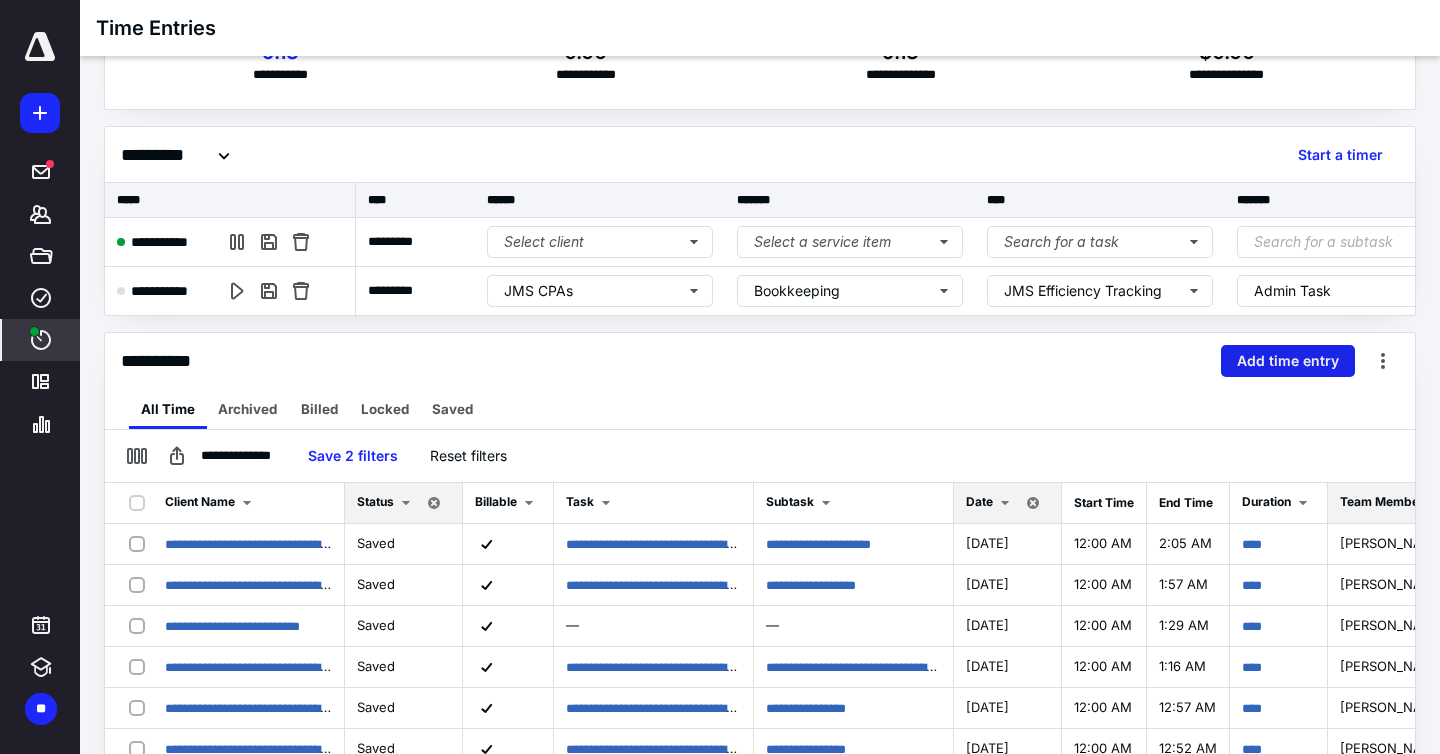 scroll, scrollTop: 87, scrollLeft: 0, axis: vertical 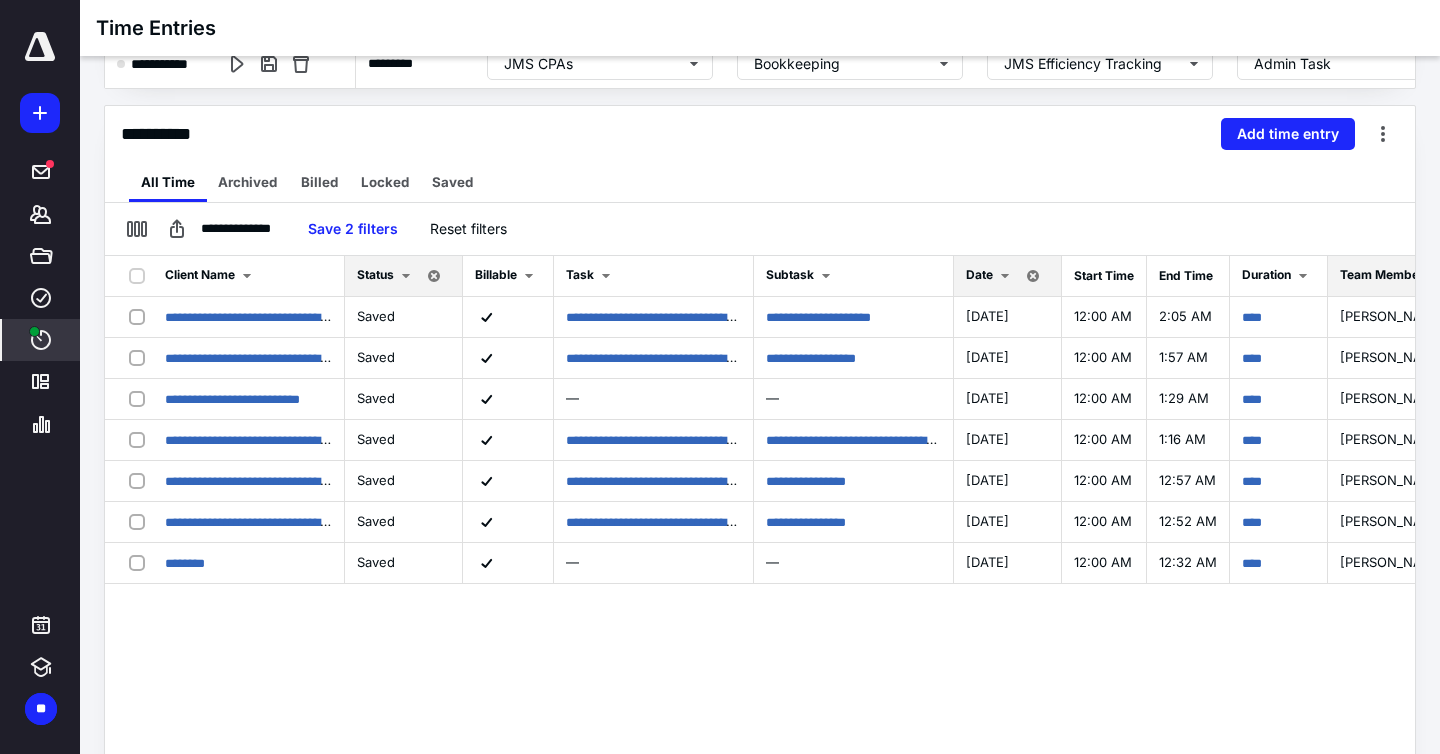 click at bounding box center [1005, 276] 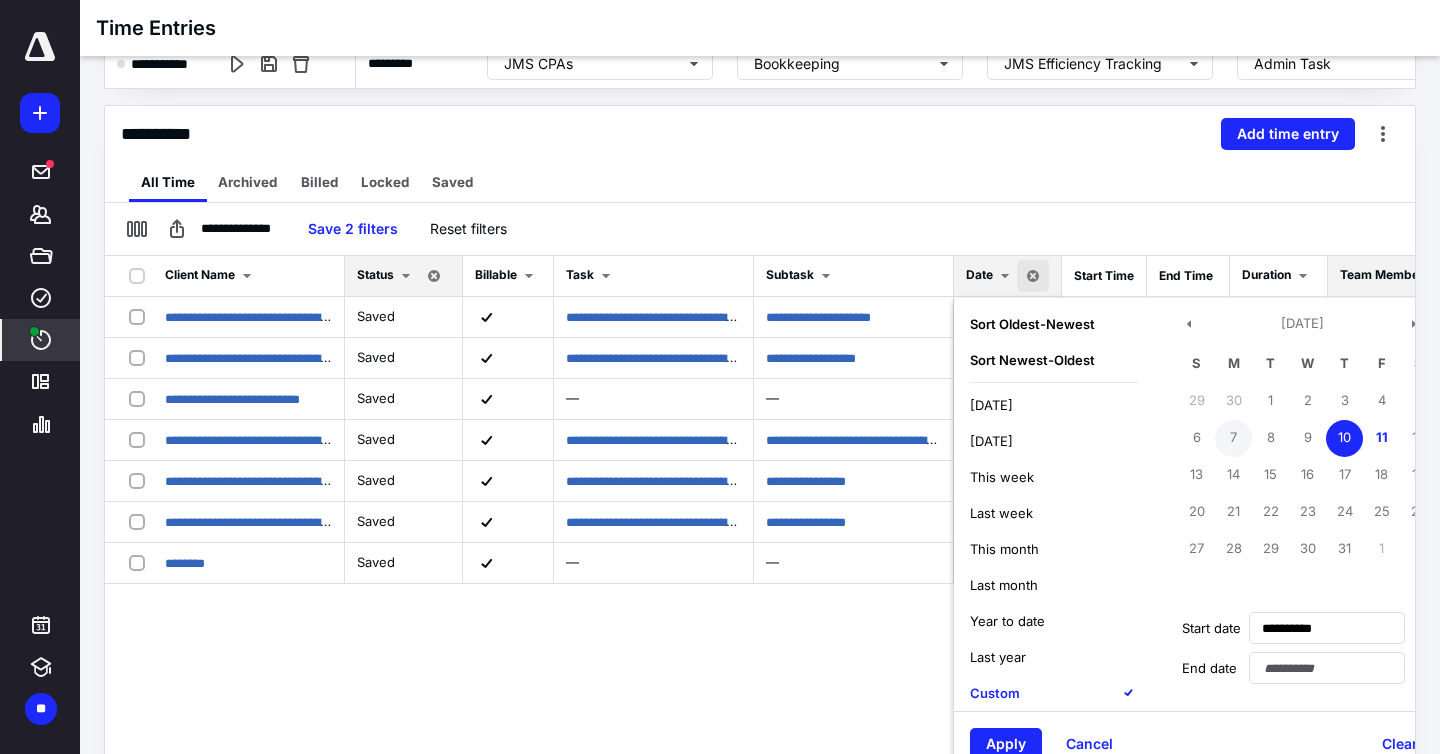 click on "7" at bounding box center [1233, 438] 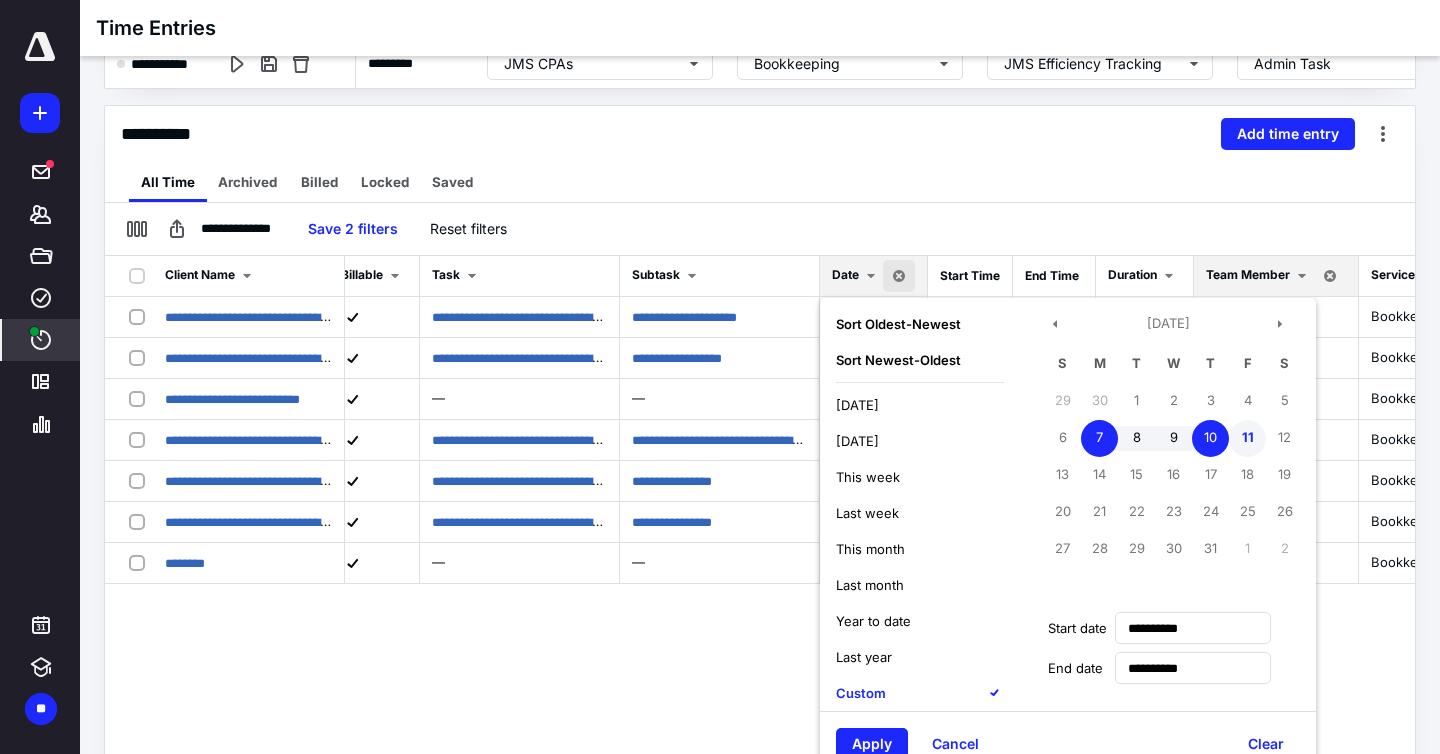 scroll, scrollTop: 0, scrollLeft: 135, axis: horizontal 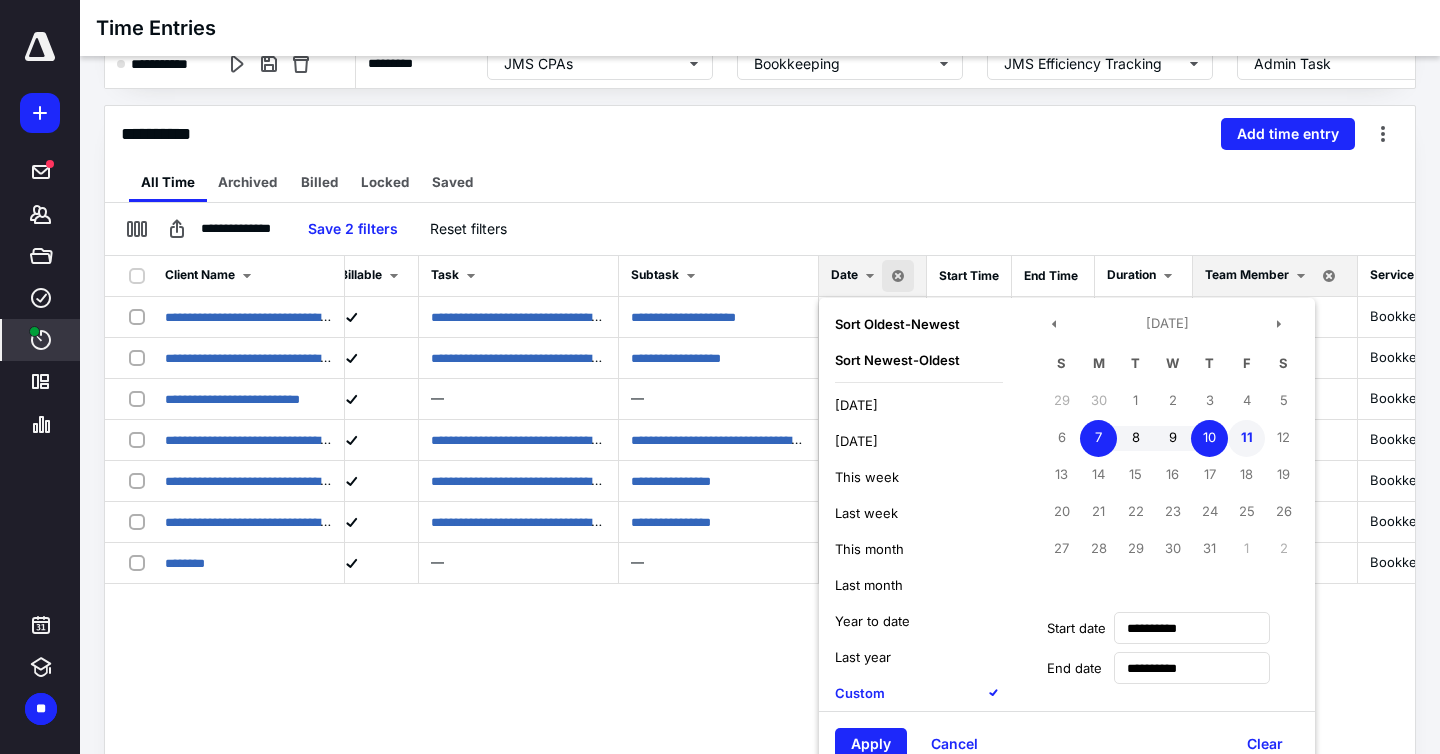 click on "11" at bounding box center [1246, 438] 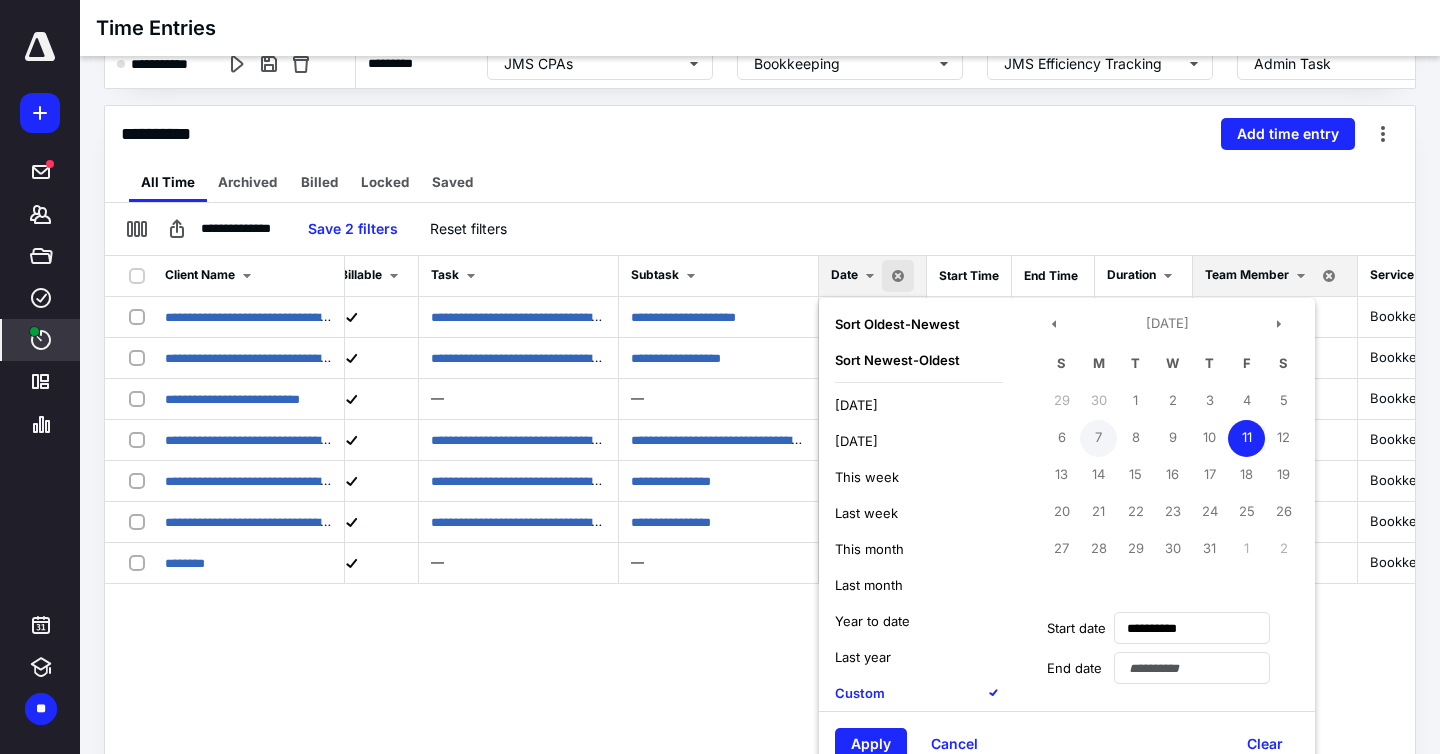 click on "7" at bounding box center [1098, 438] 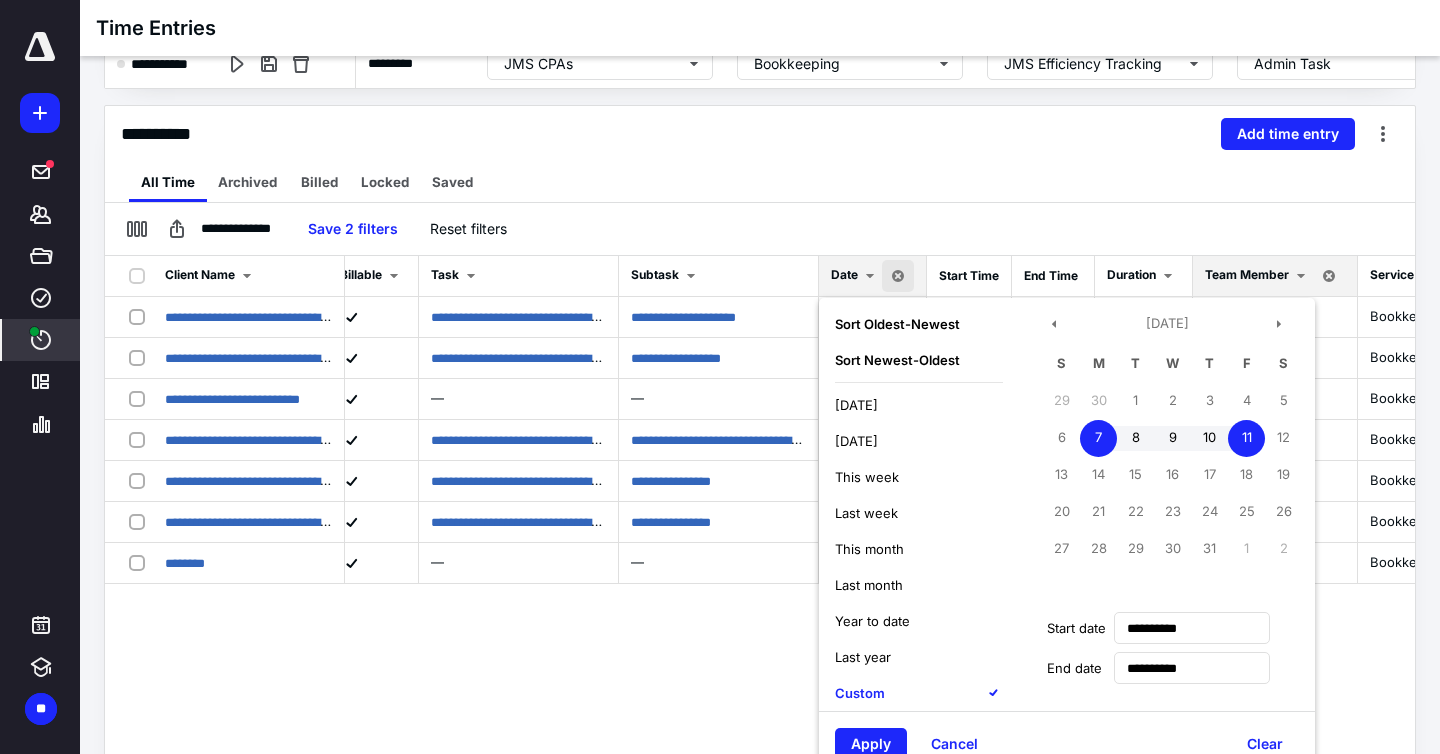 scroll, scrollTop: 16, scrollLeft: 135, axis: both 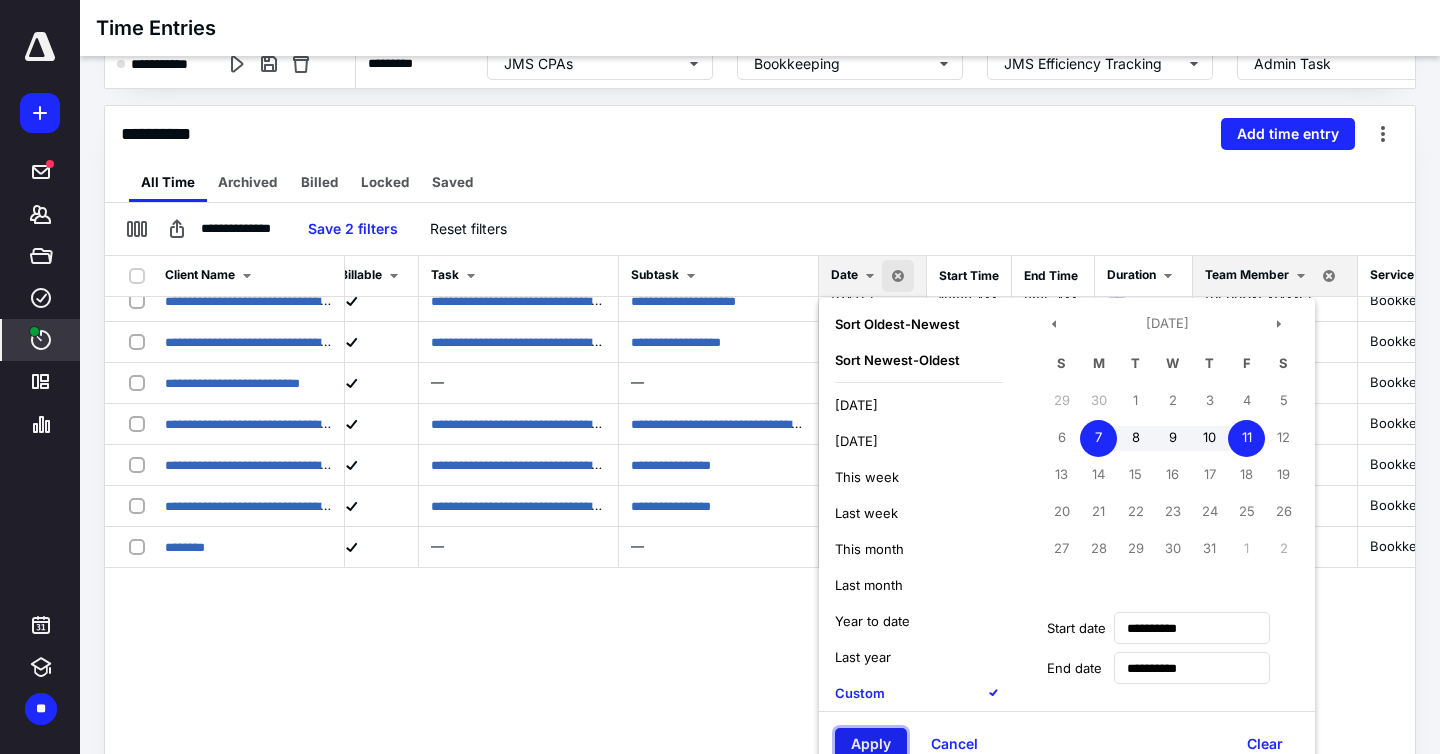 click on "Apply" at bounding box center [871, 744] 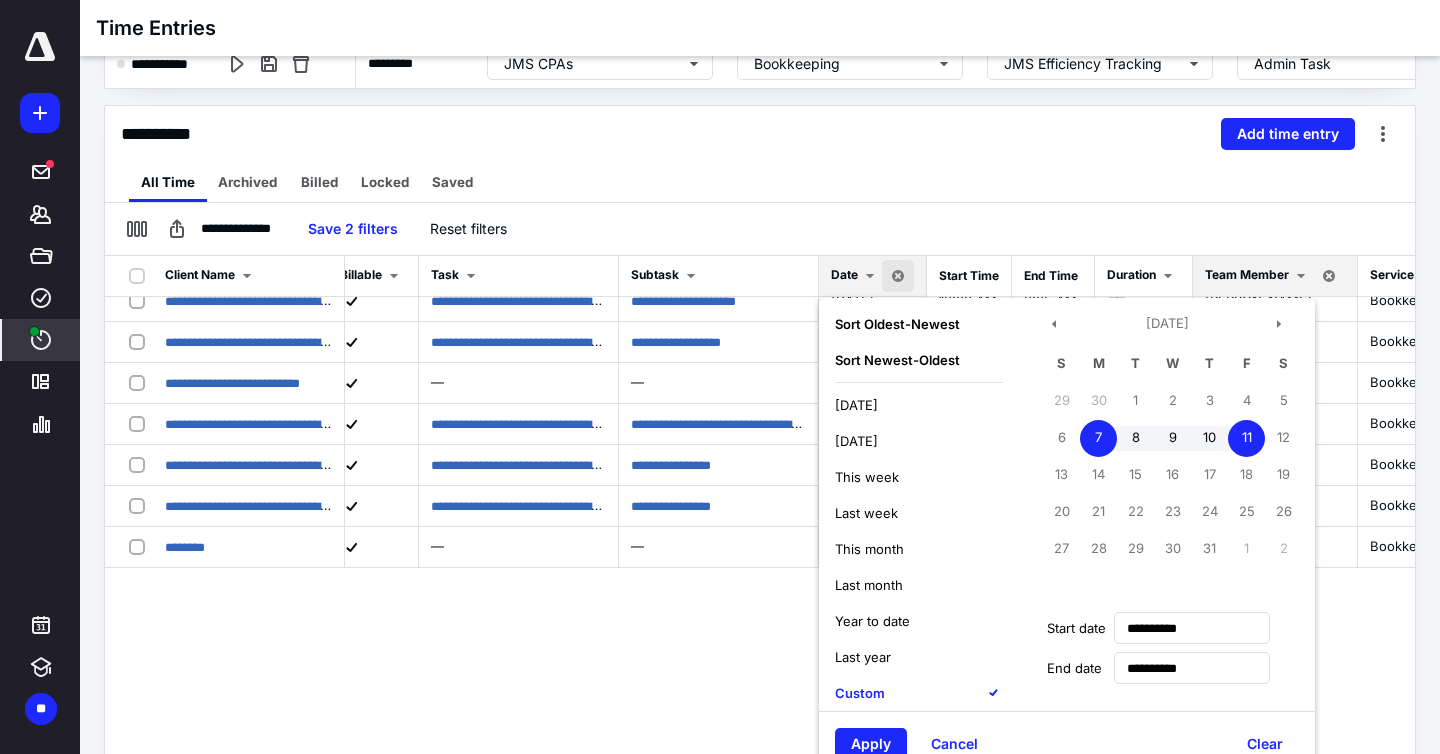 scroll, scrollTop: 0, scrollLeft: 0, axis: both 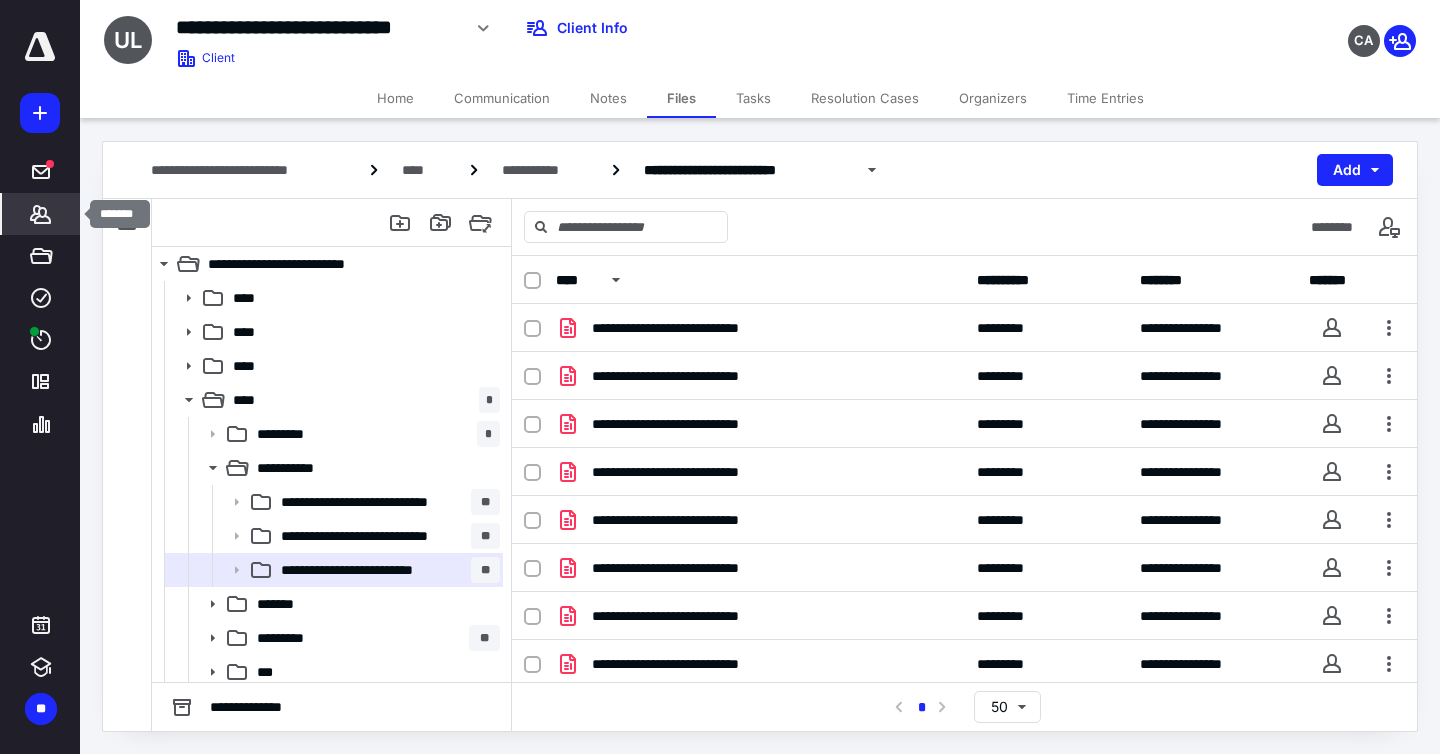 click 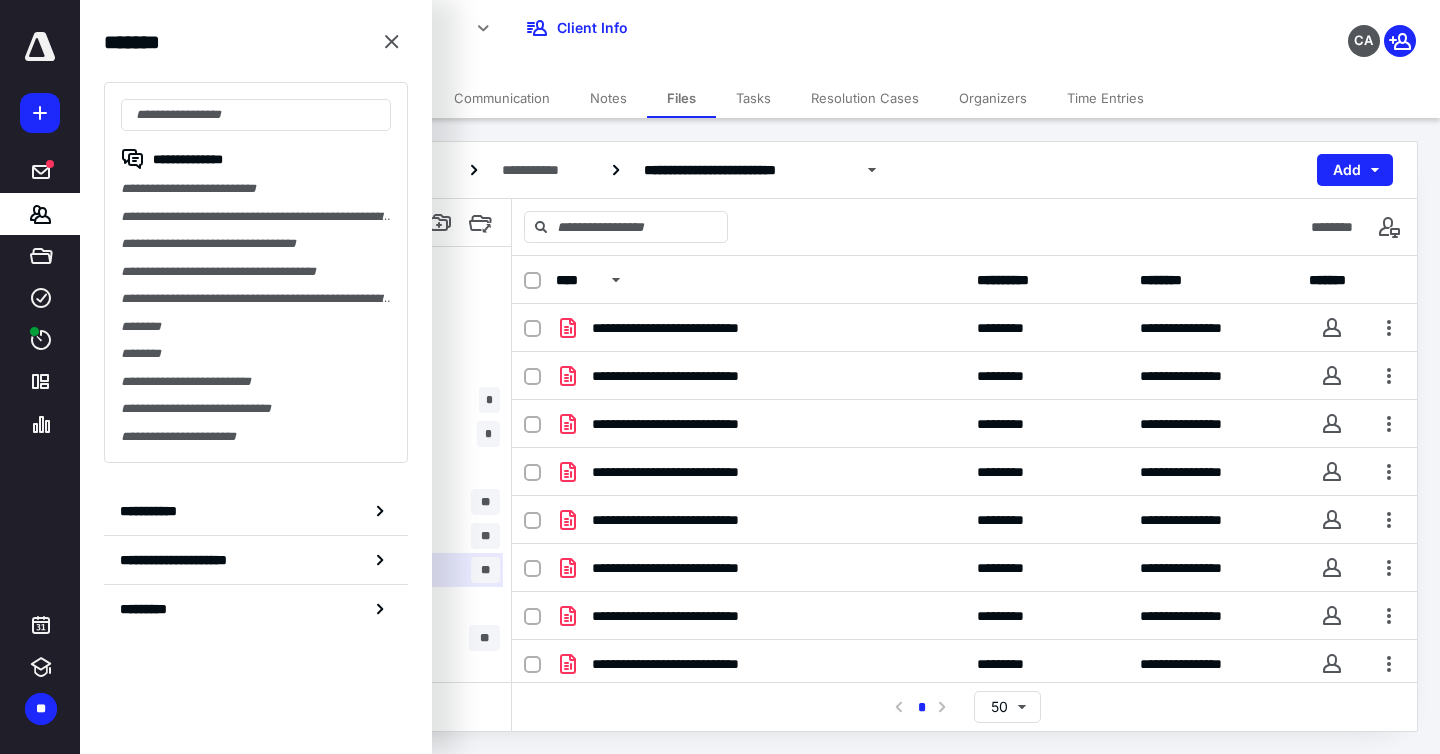drag, startPoint x: 181, startPoint y: 214, endPoint x: 159, endPoint y: 160, distance: 58.30952 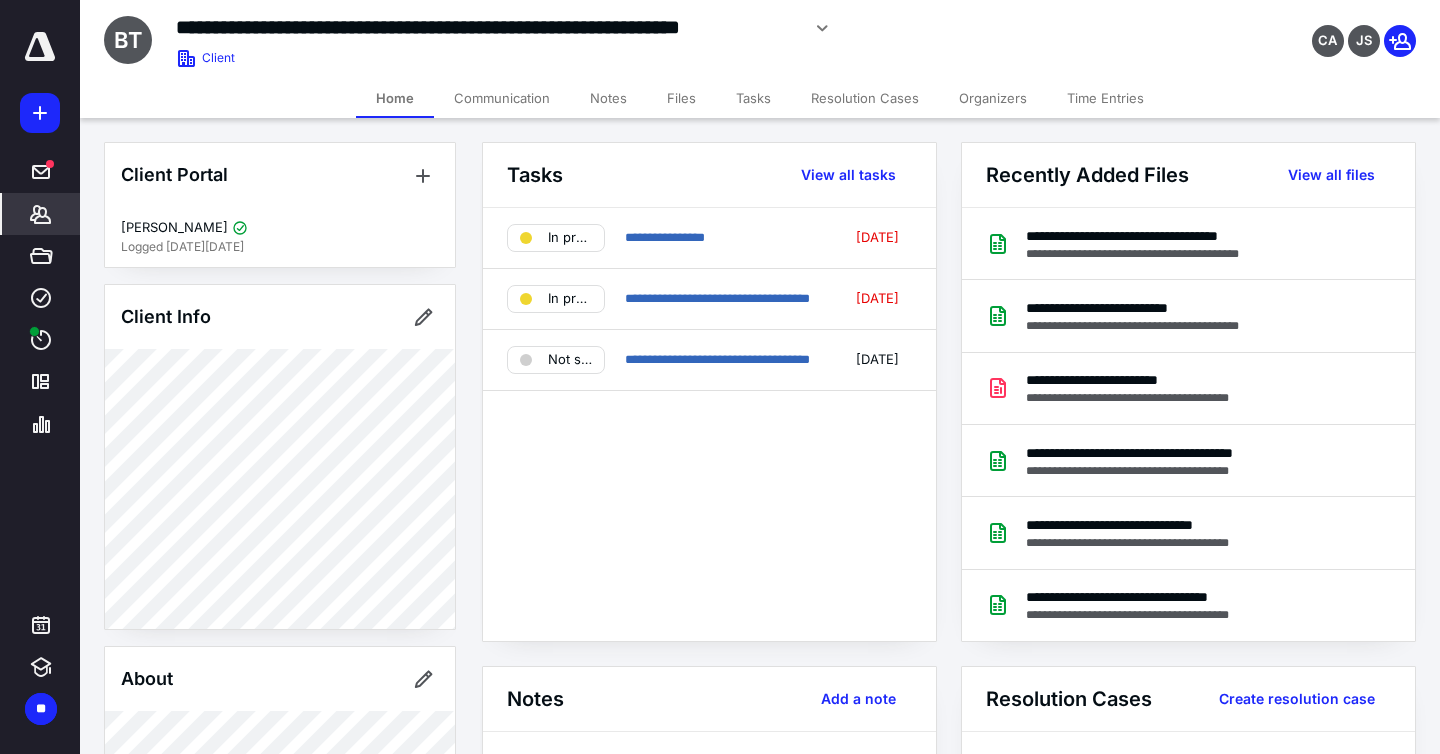 click on "Files" at bounding box center [681, 98] 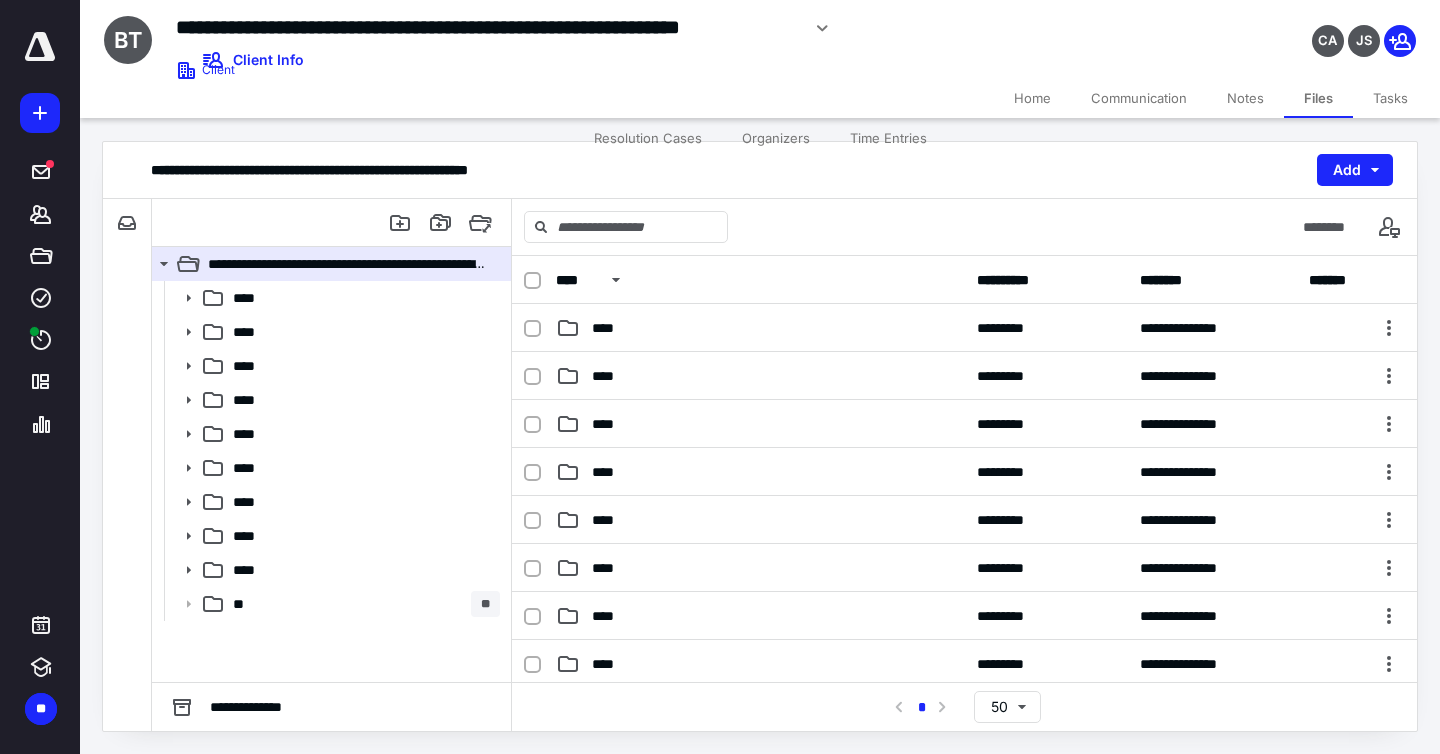 drag, startPoint x: 1395, startPoint y: 98, endPoint x: 1381, endPoint y: 99, distance: 14.035668 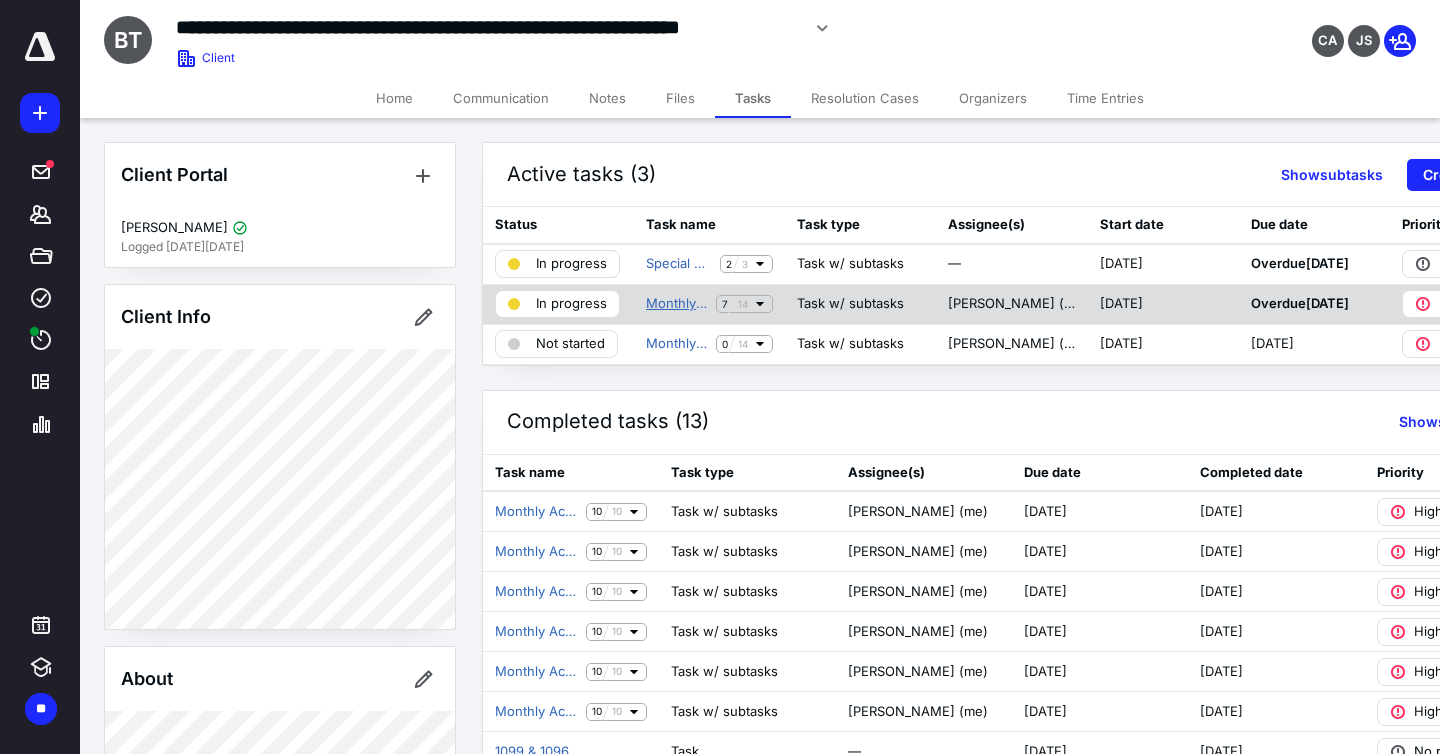 click on "Monthly Accounting Services [DATE]" at bounding box center (677, 304) 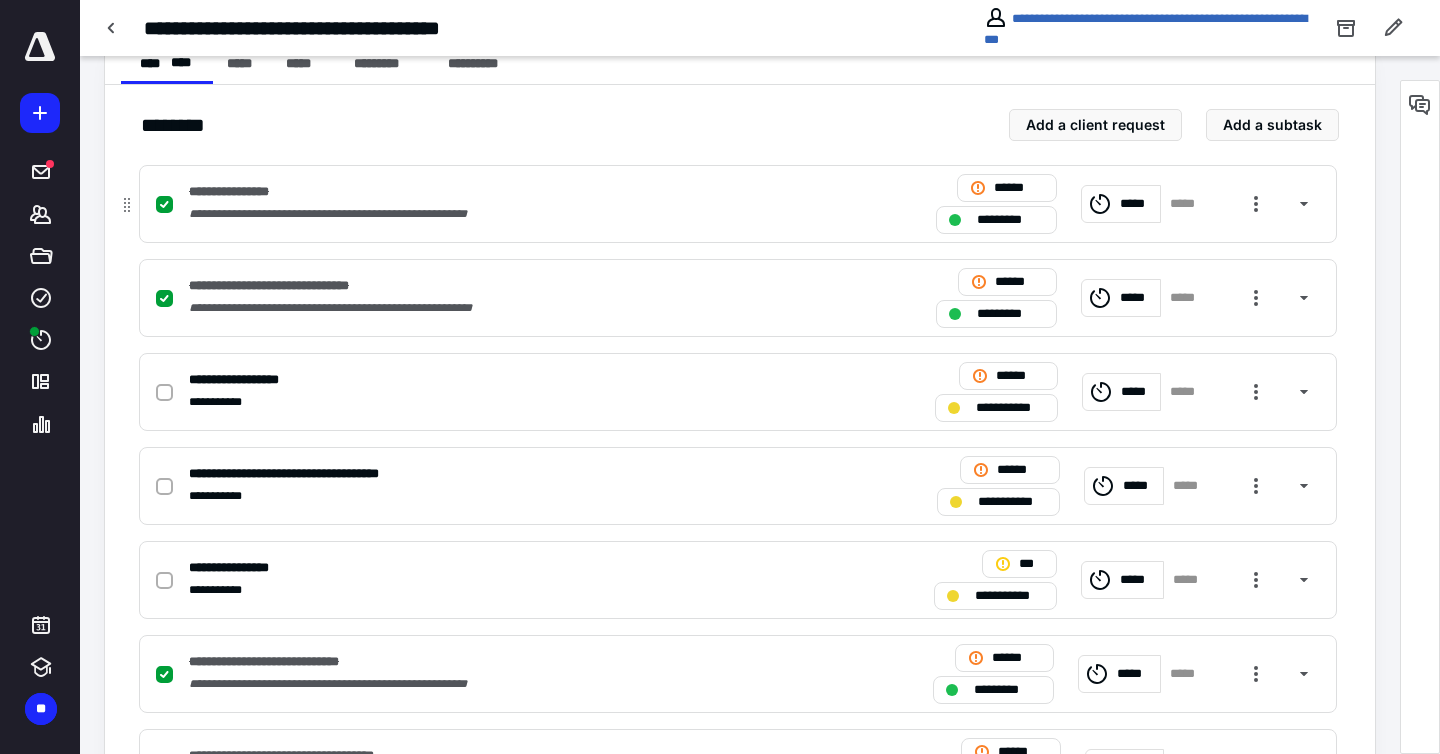 scroll, scrollTop: 429, scrollLeft: 0, axis: vertical 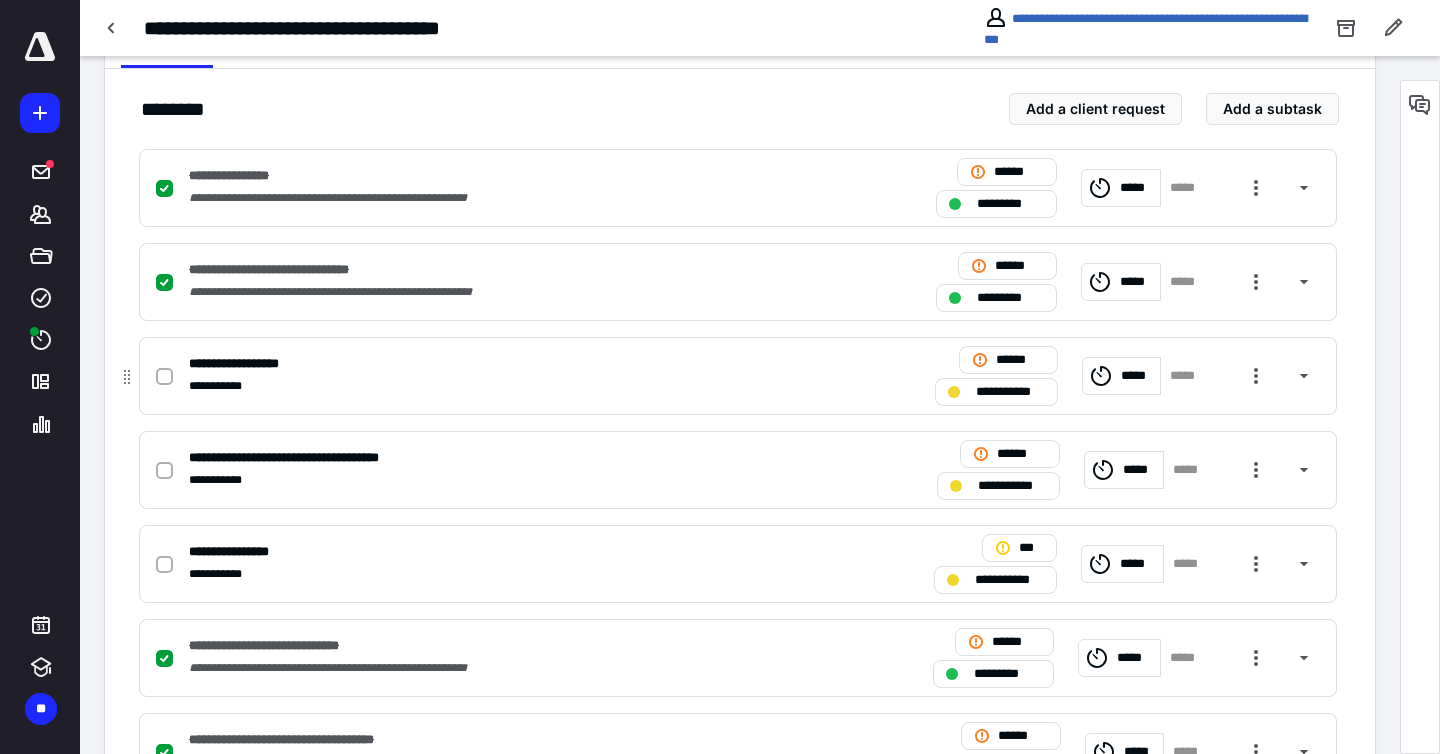 click at bounding box center (954, 392) 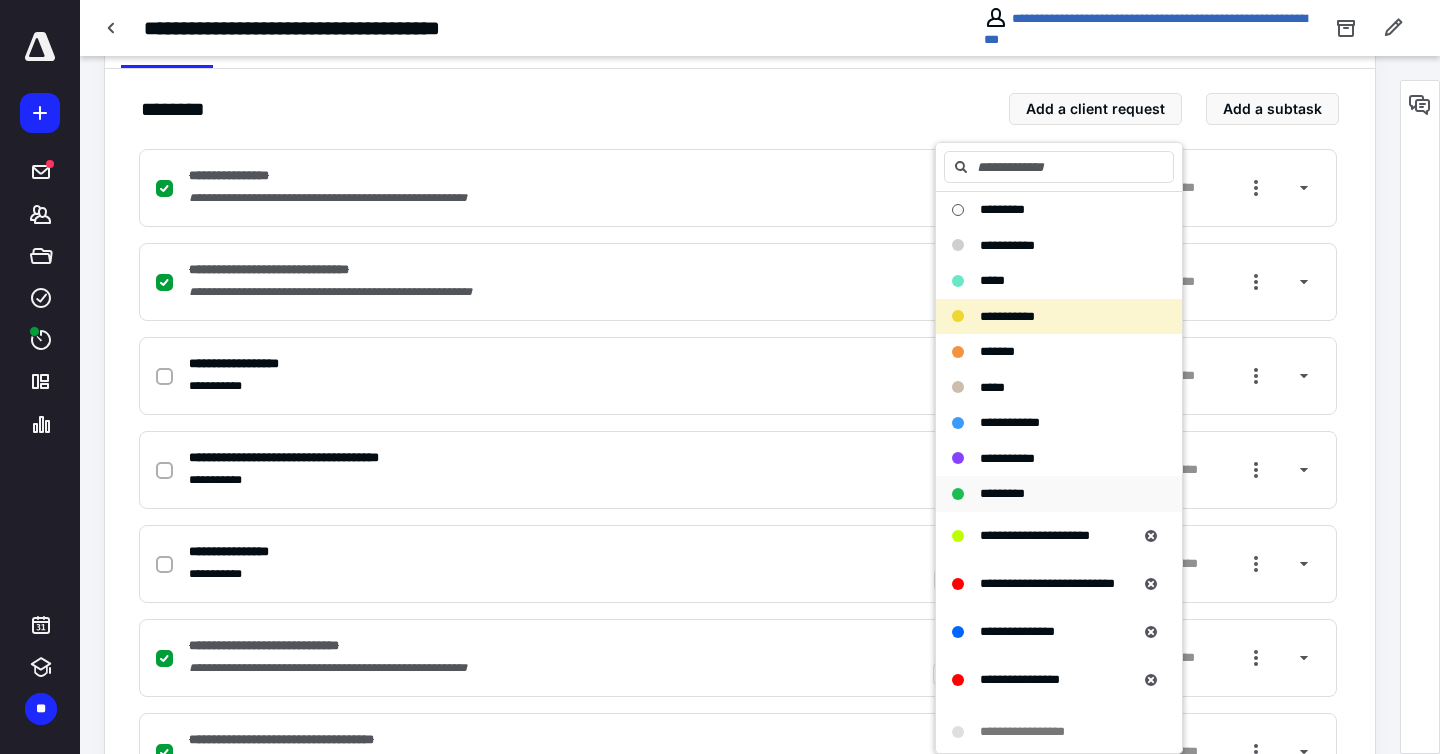 click on "*********" at bounding box center [1002, 493] 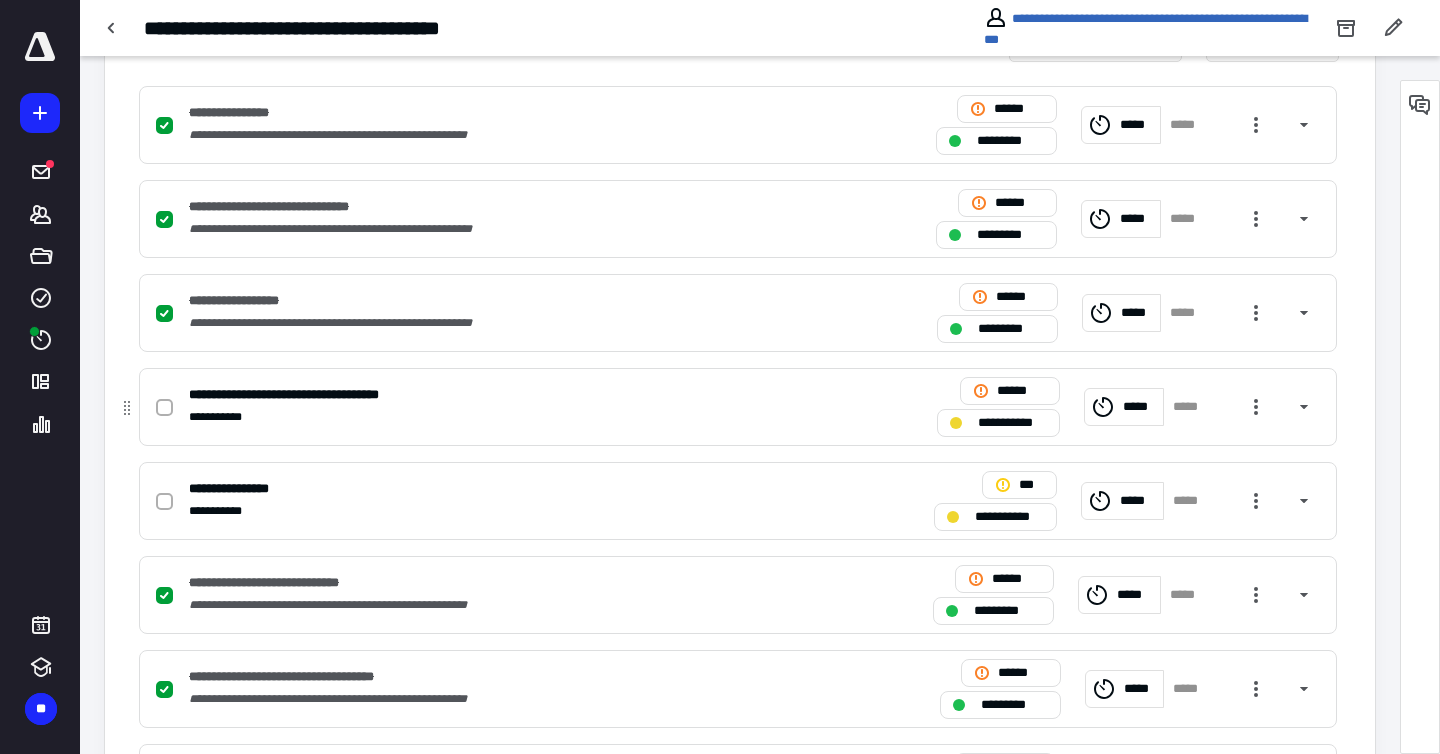 scroll, scrollTop: 502, scrollLeft: 0, axis: vertical 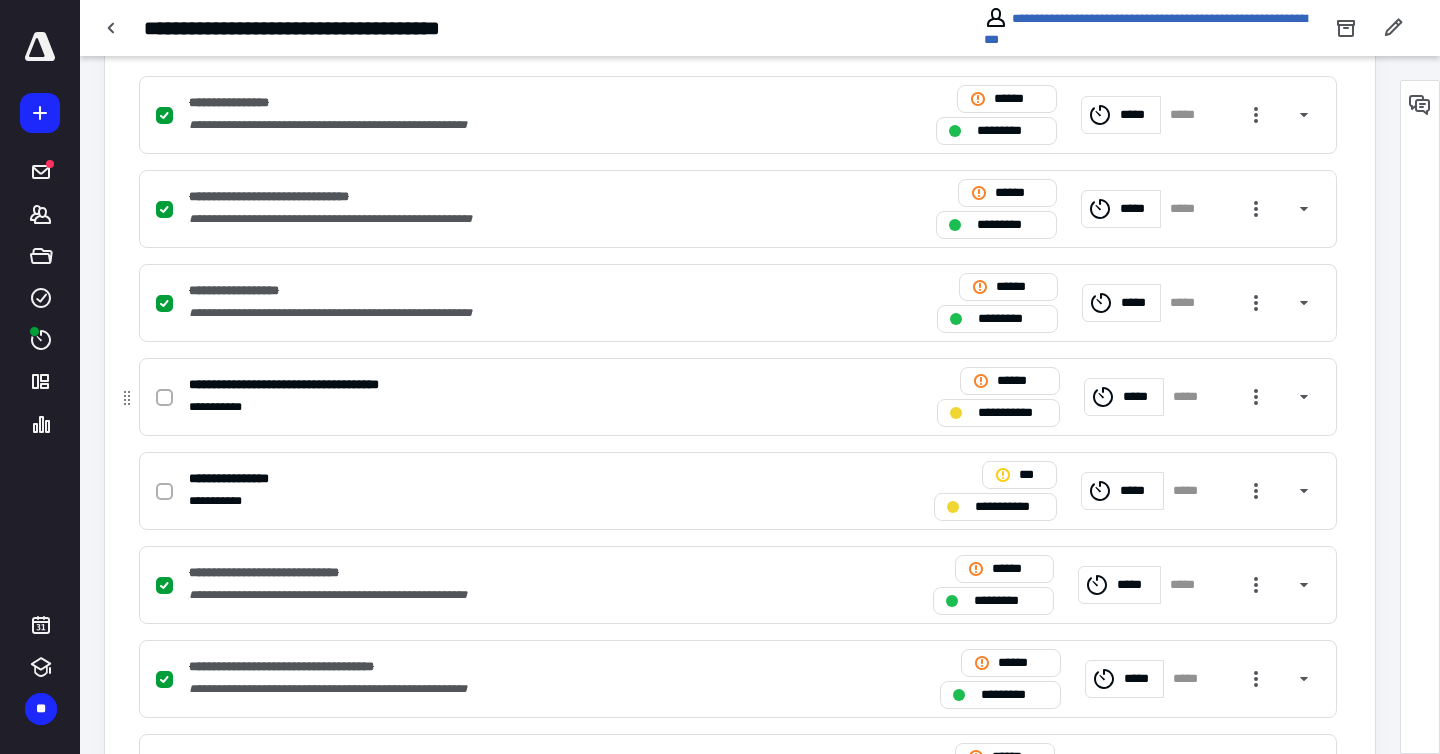 click on "**********" at bounding box center (1012, 413) 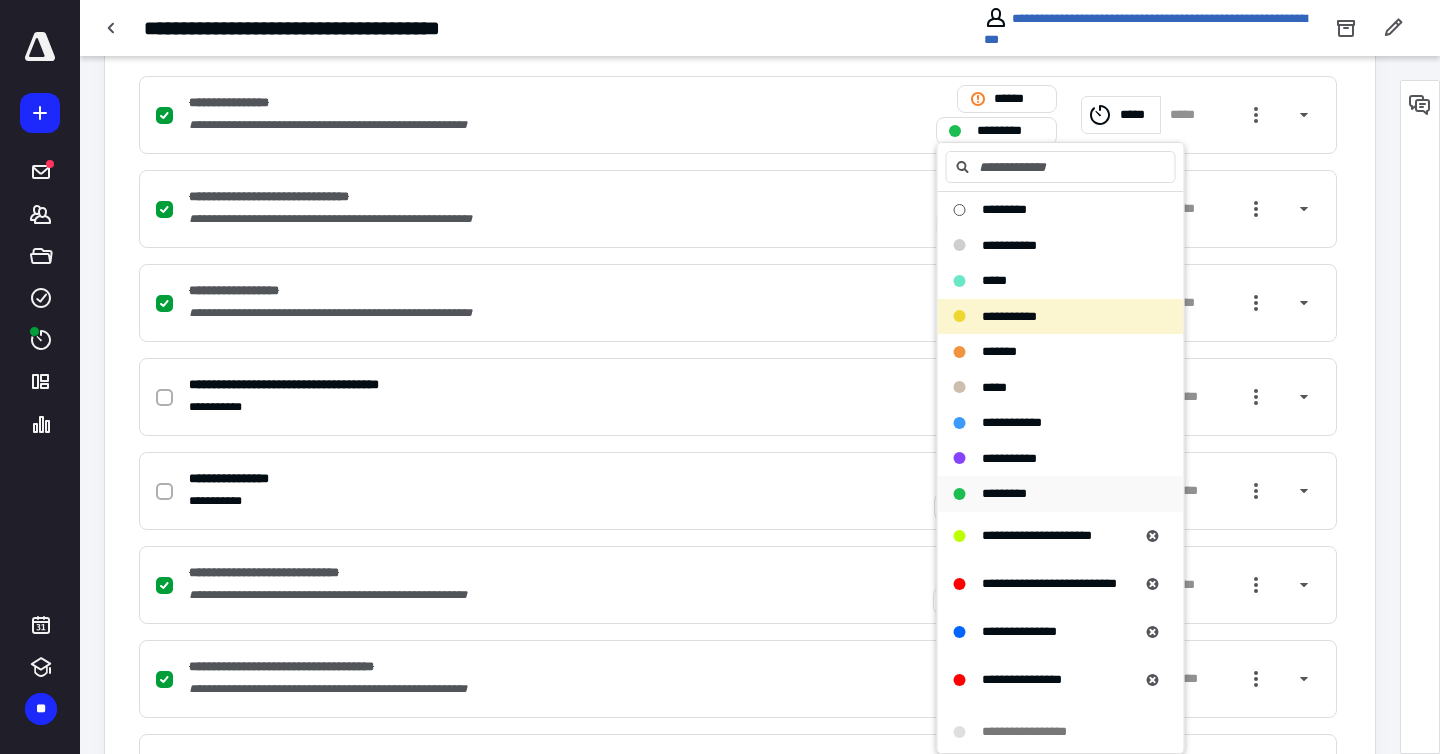 click on "*********" at bounding box center (1004, 493) 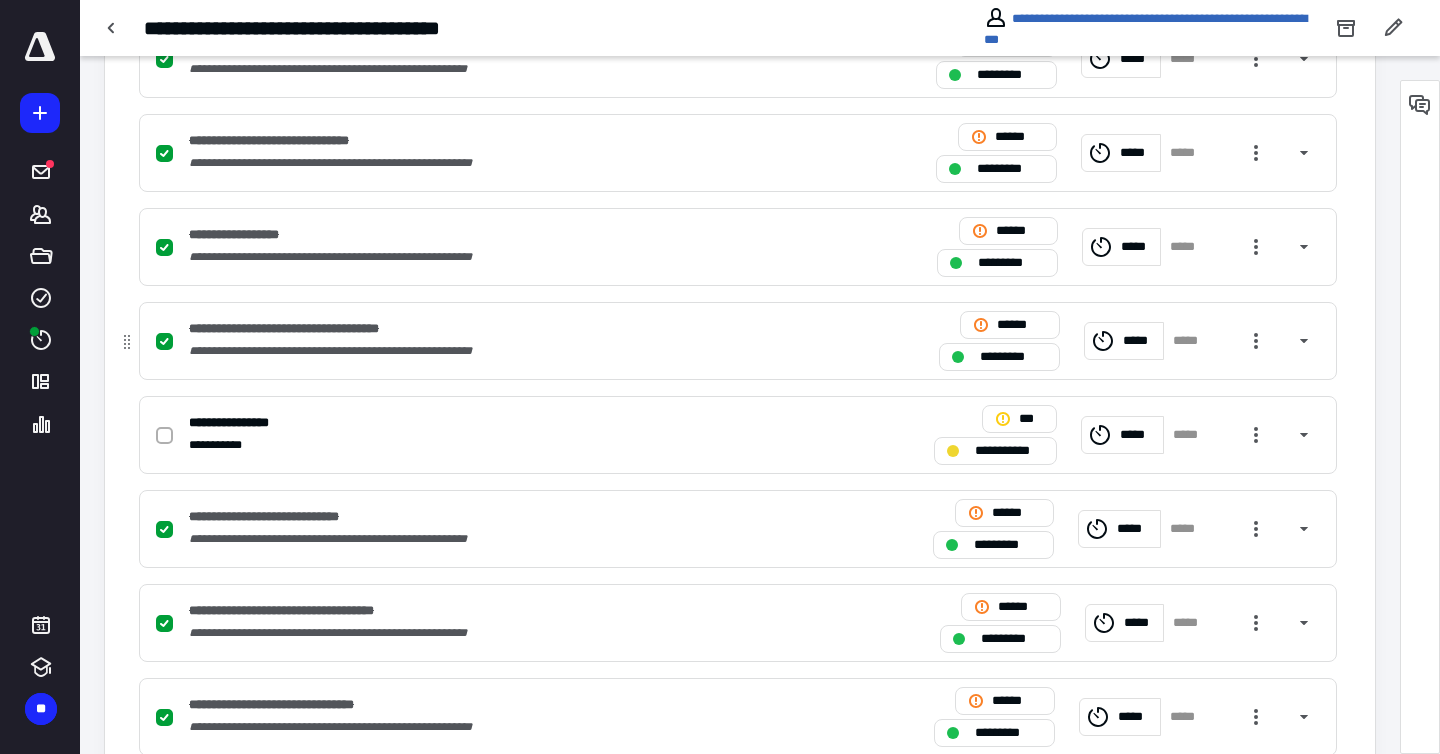 scroll, scrollTop: 589, scrollLeft: 0, axis: vertical 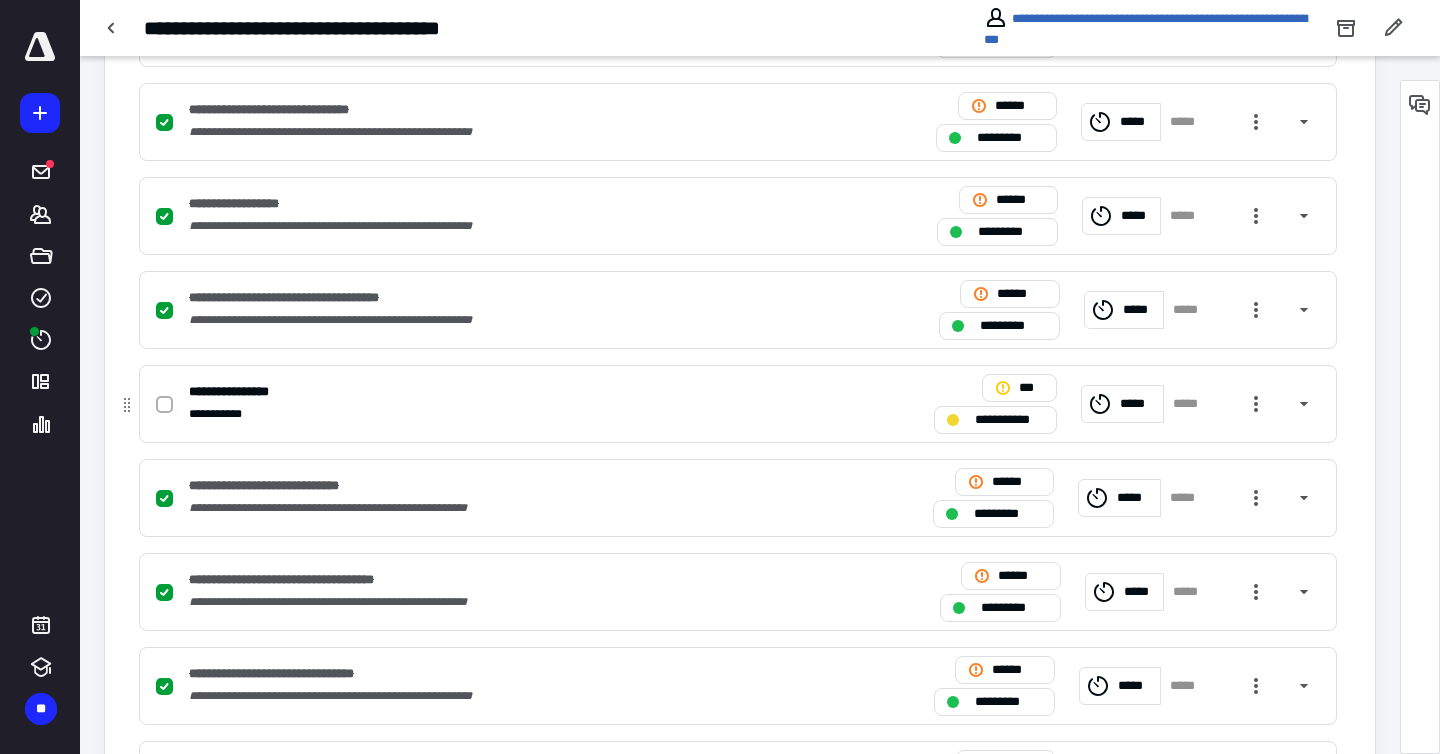 click on "**********" at bounding box center [1009, 420] 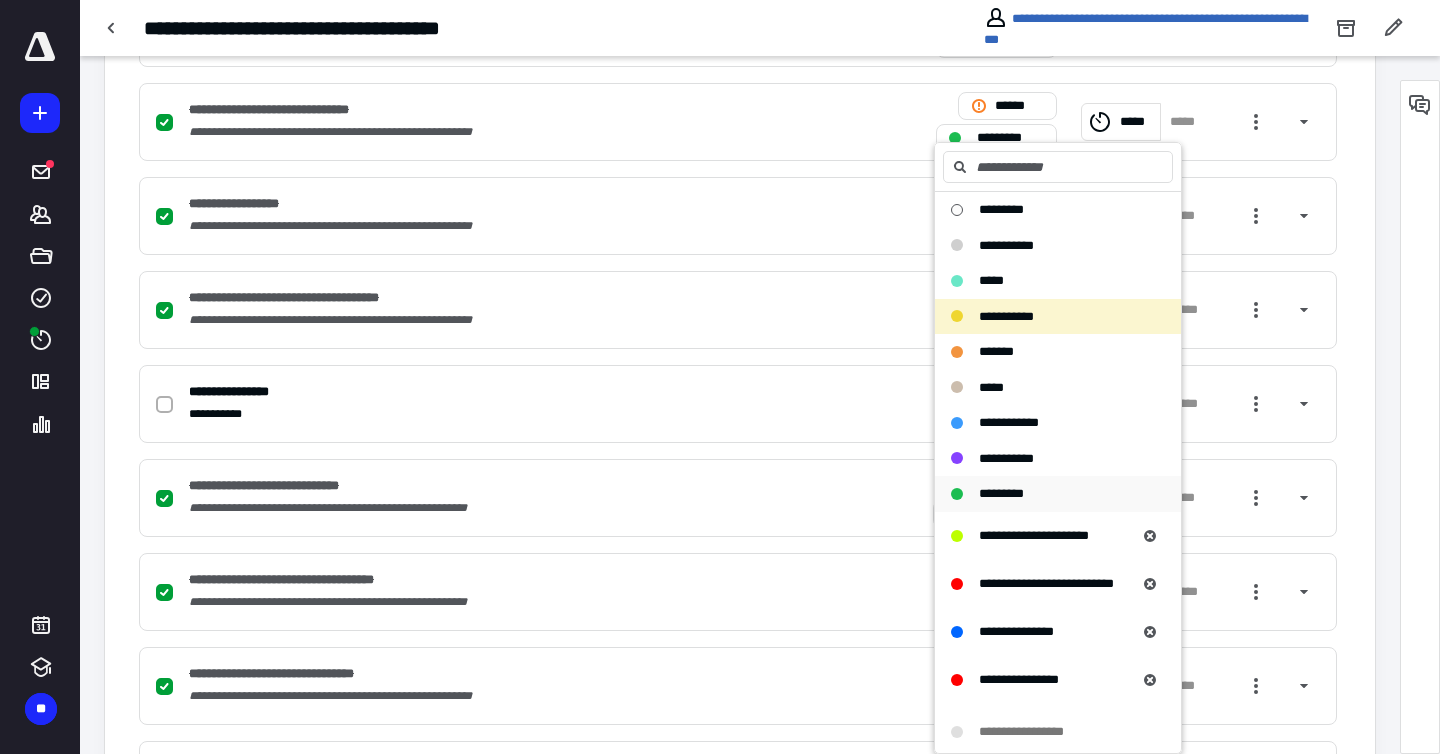 click on "*********" at bounding box center [1001, 493] 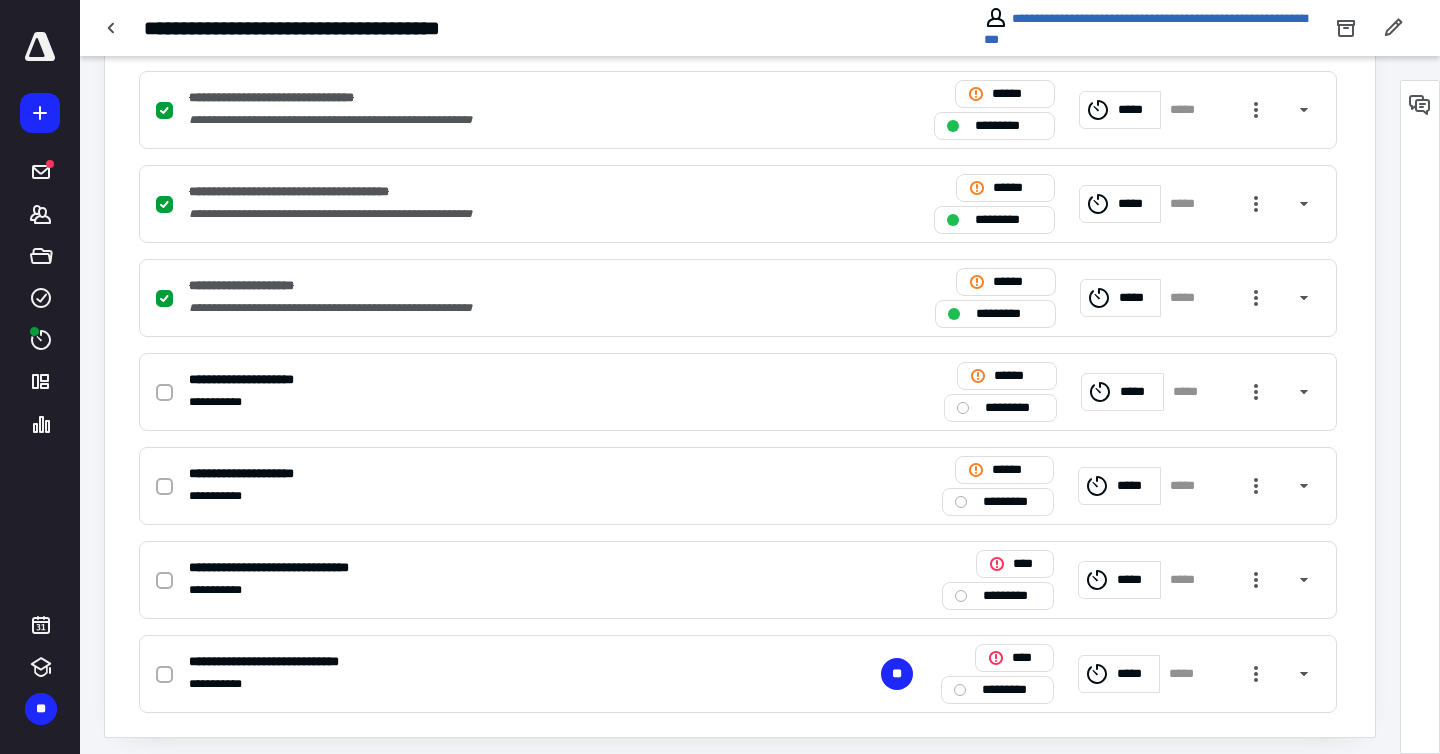 scroll, scrollTop: 1173, scrollLeft: 0, axis: vertical 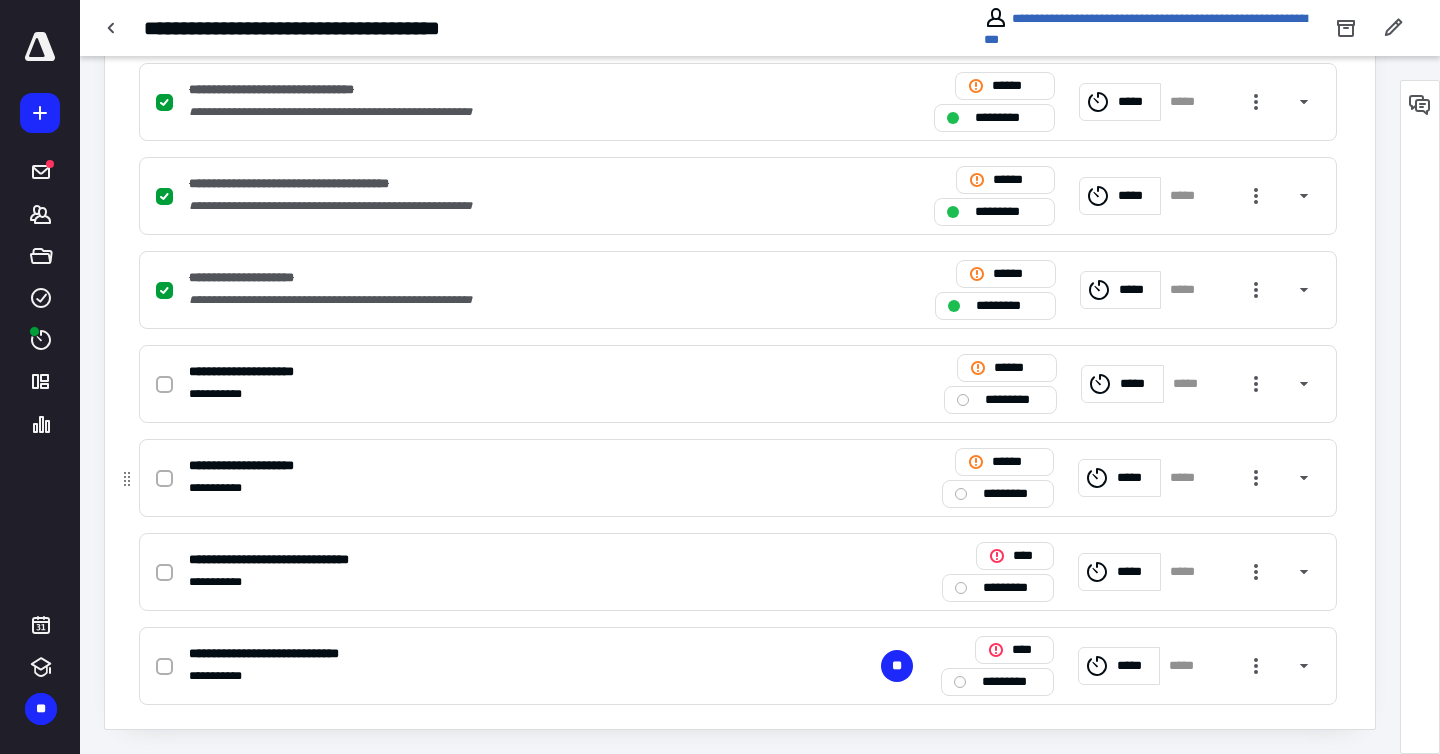 click on "*********" at bounding box center (1012, 494) 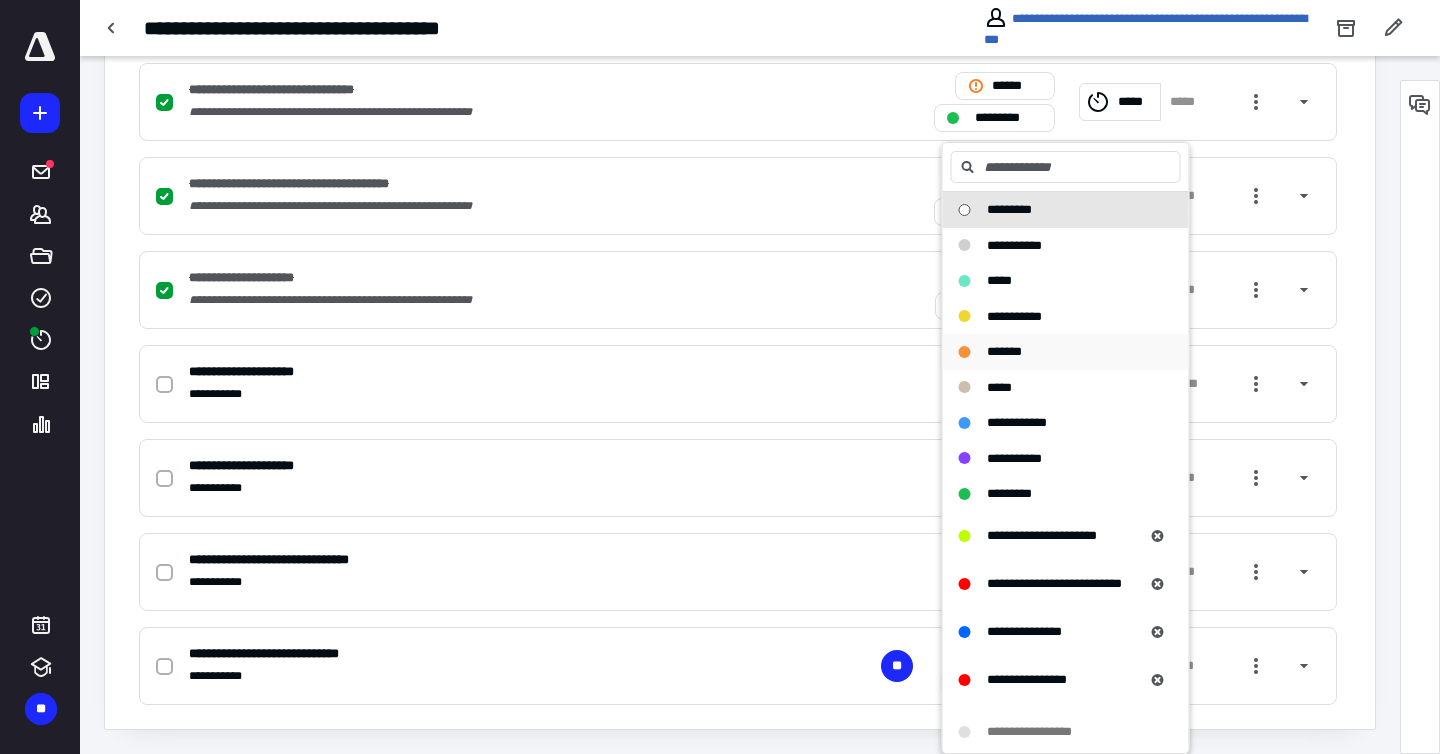 drag, startPoint x: 1010, startPoint y: 324, endPoint x: 966, endPoint y: 338, distance: 46.173584 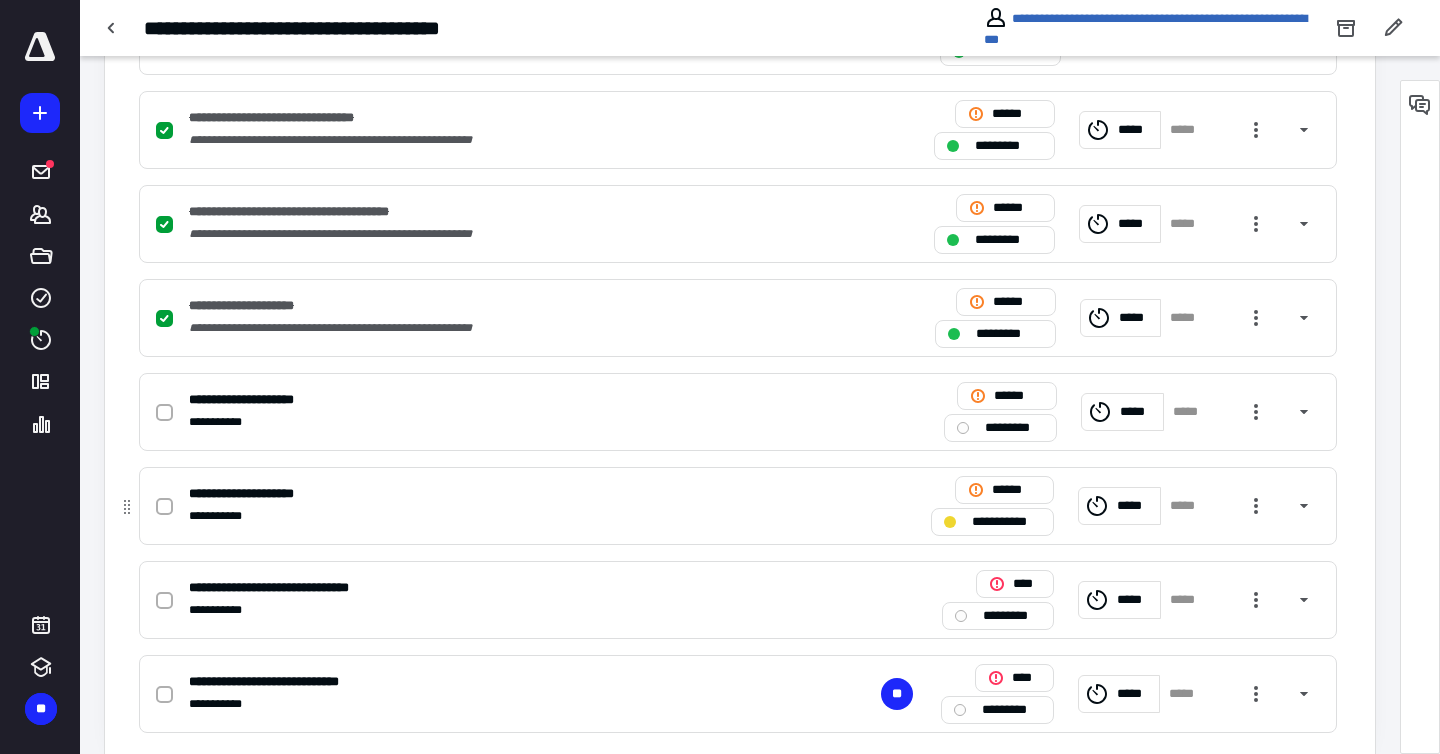 scroll, scrollTop: 1173, scrollLeft: 0, axis: vertical 